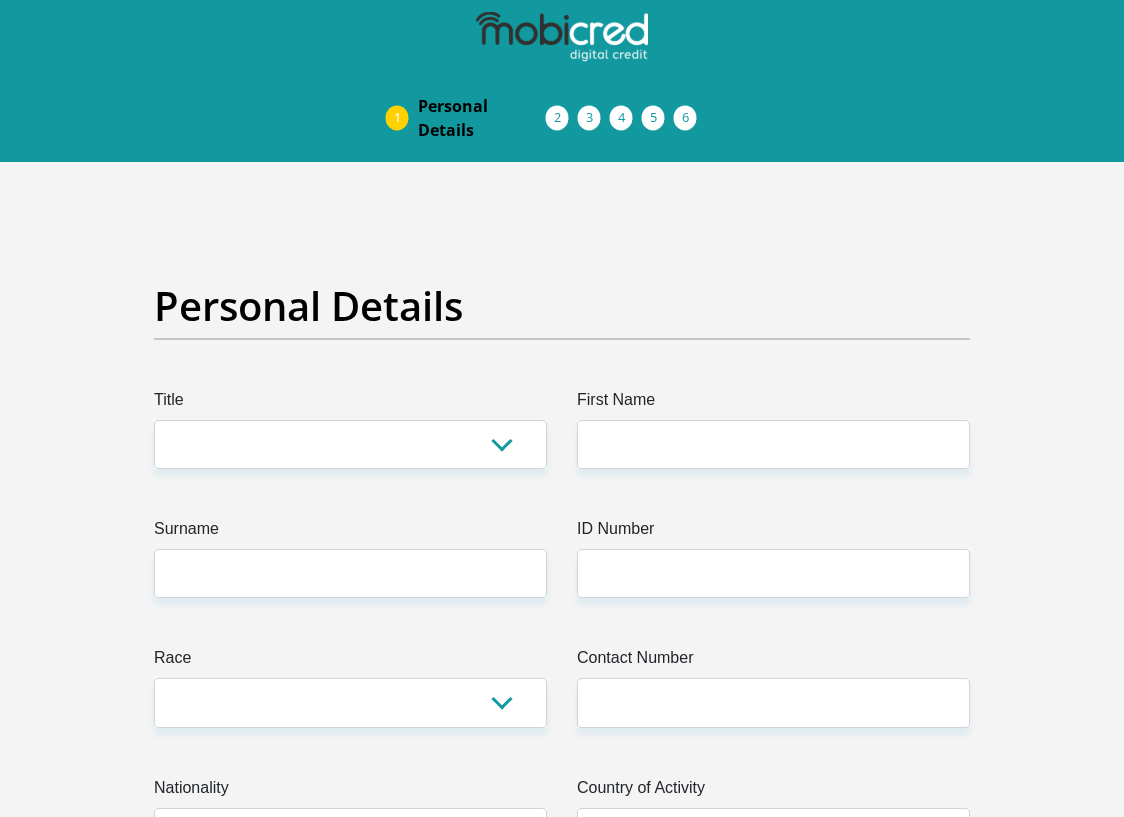 scroll, scrollTop: 0, scrollLeft: 0, axis: both 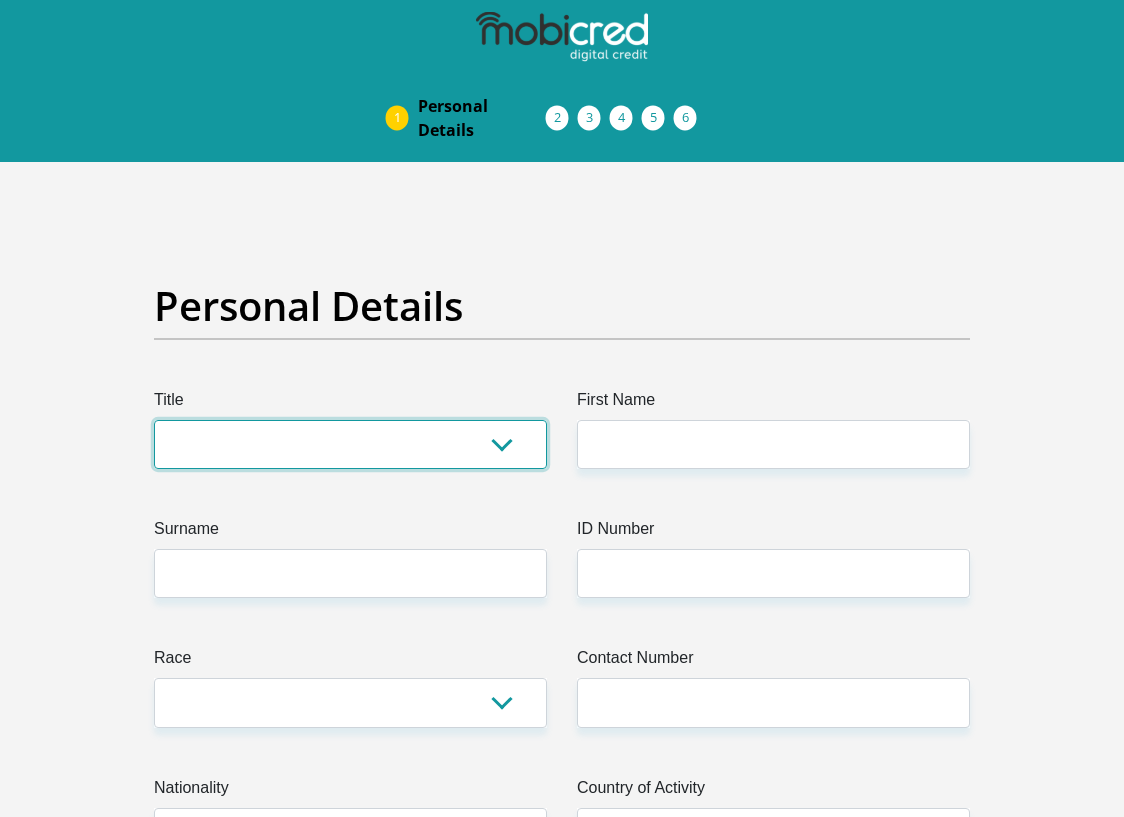 click on "Mr
Ms
Mrs
Dr
[PERSON_NAME]" at bounding box center (350, 444) 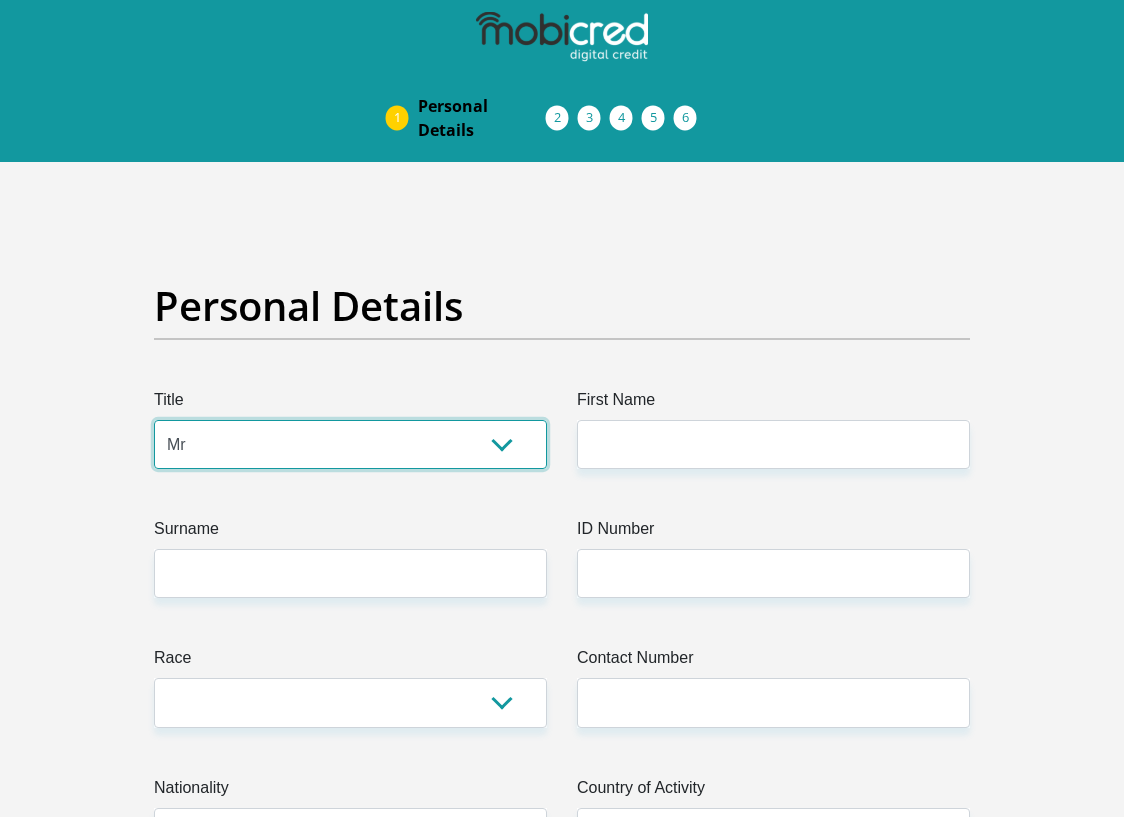 click on "Mr
Ms
Mrs
Dr
[PERSON_NAME]" at bounding box center [350, 444] 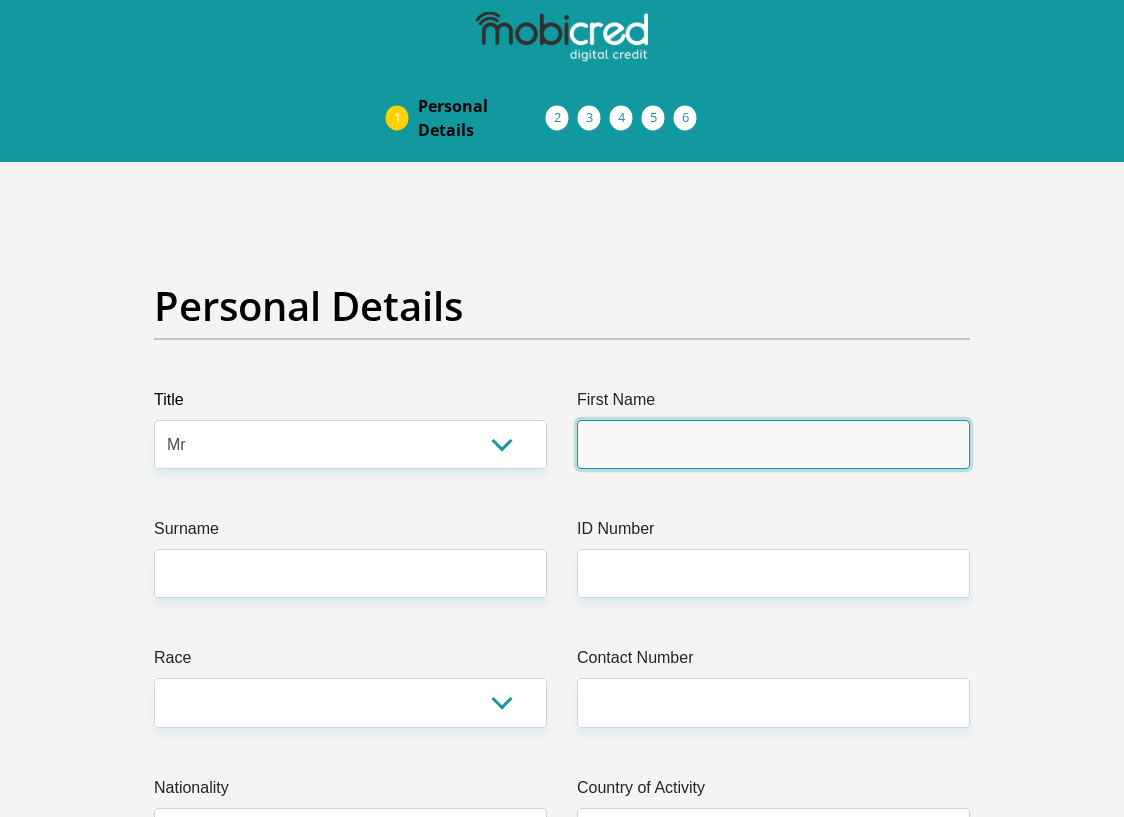 click on "First Name" at bounding box center [773, 444] 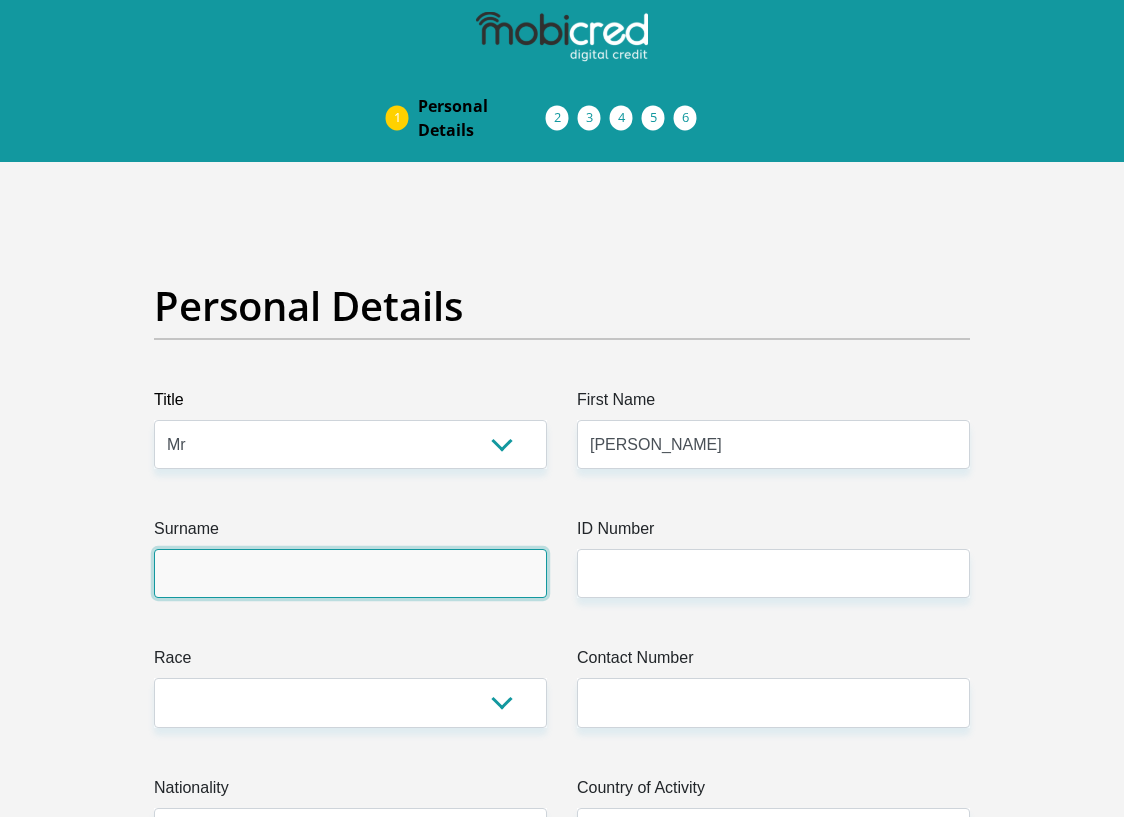 type on "[PERSON_NAME]" 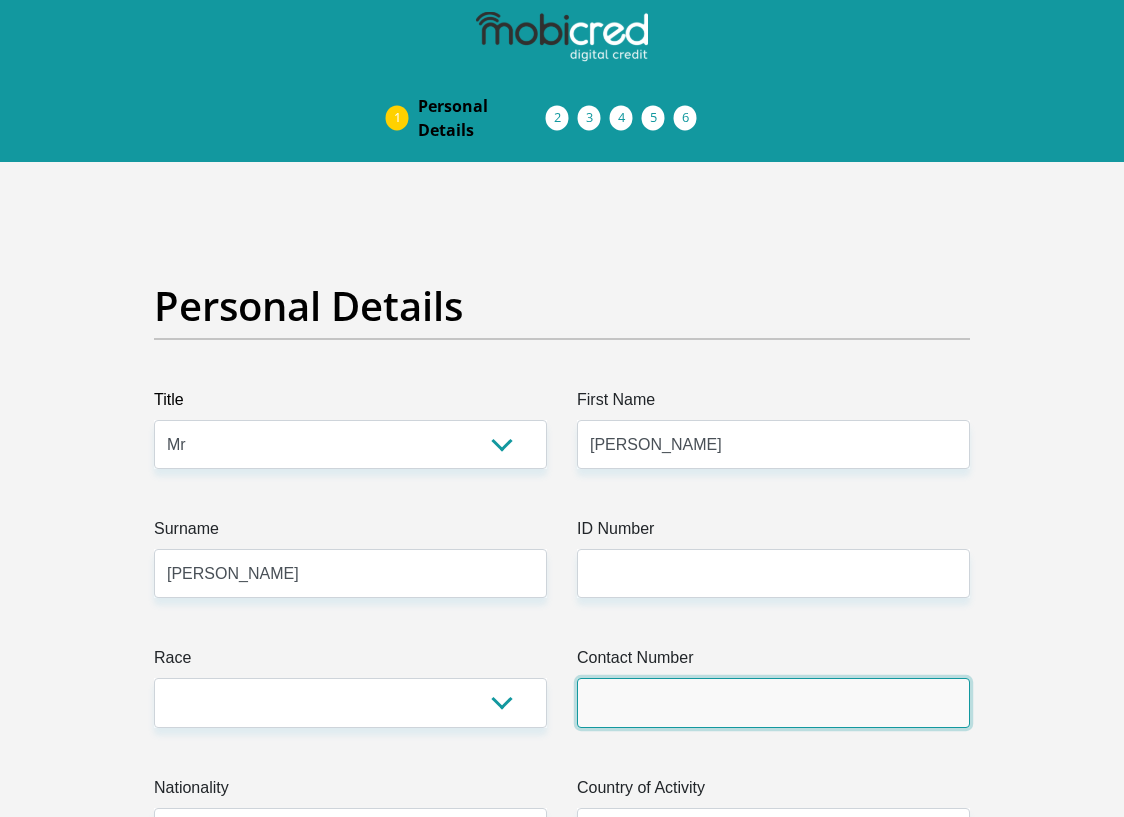 type on "0746945037" 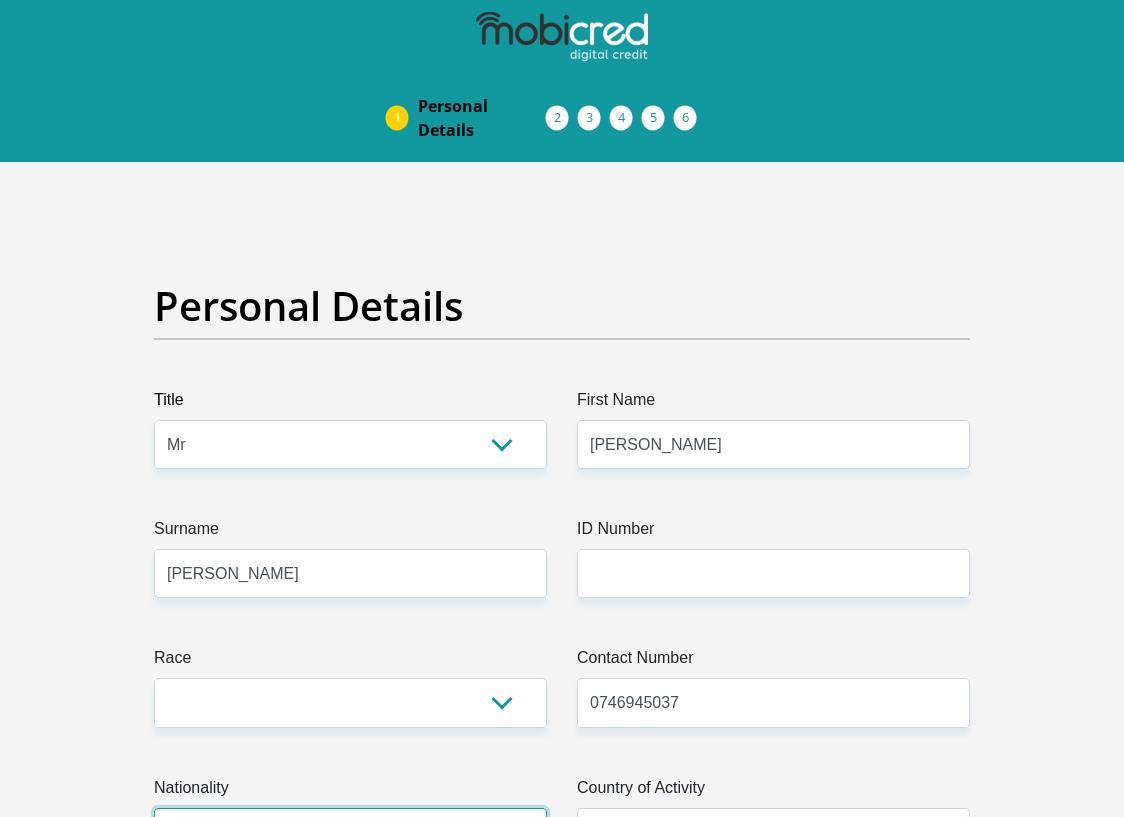 select on "ZAF" 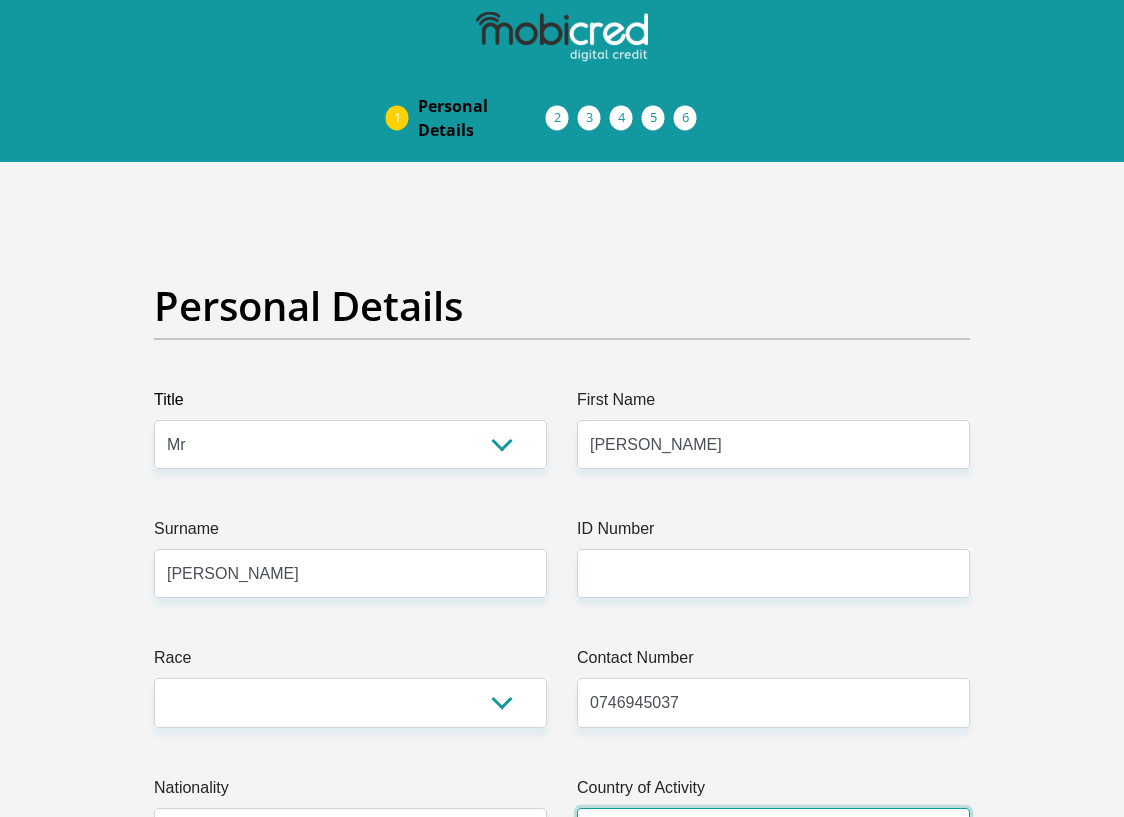 select on "ZAF" 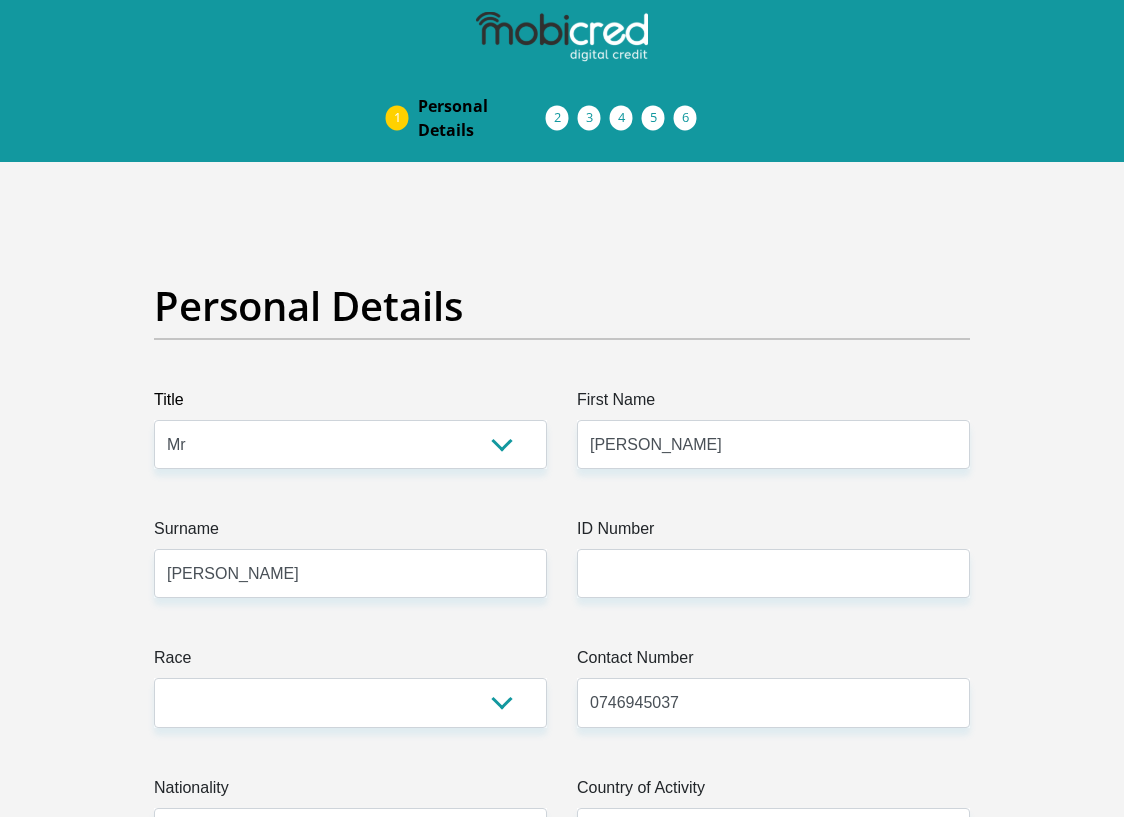 type on "nerina" 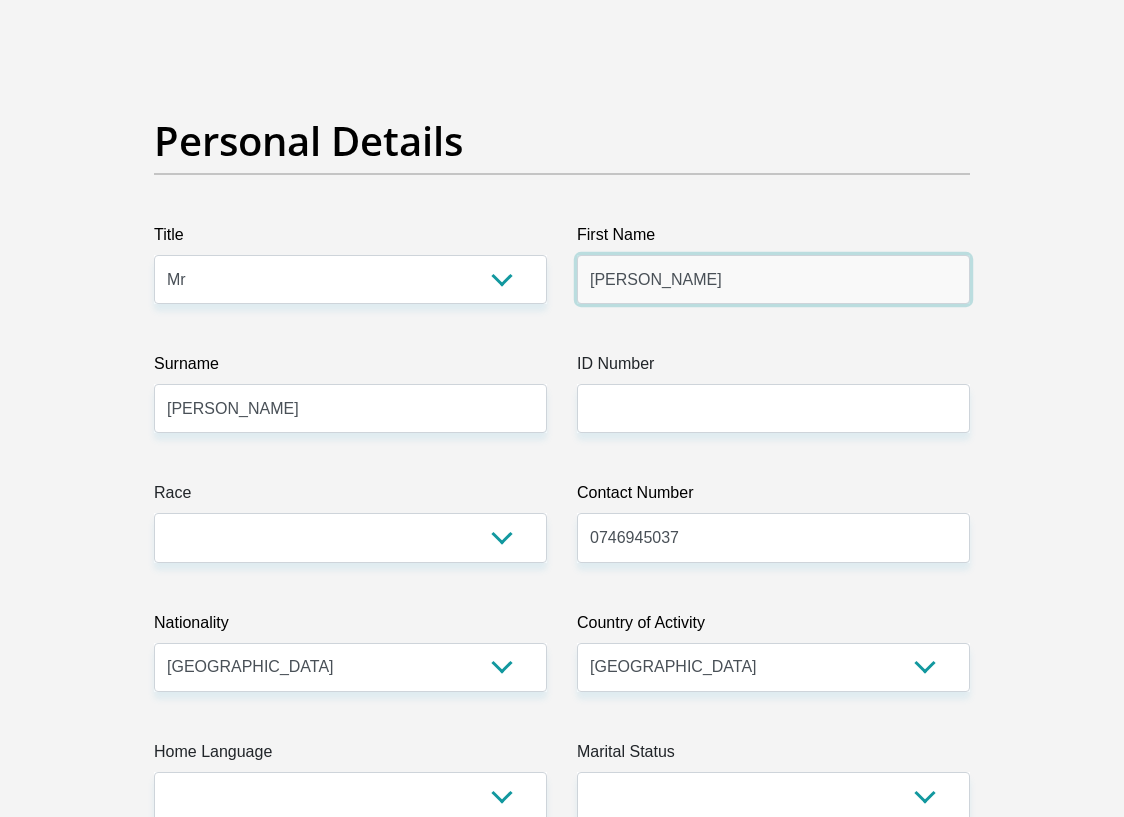 scroll, scrollTop: 200, scrollLeft: 0, axis: vertical 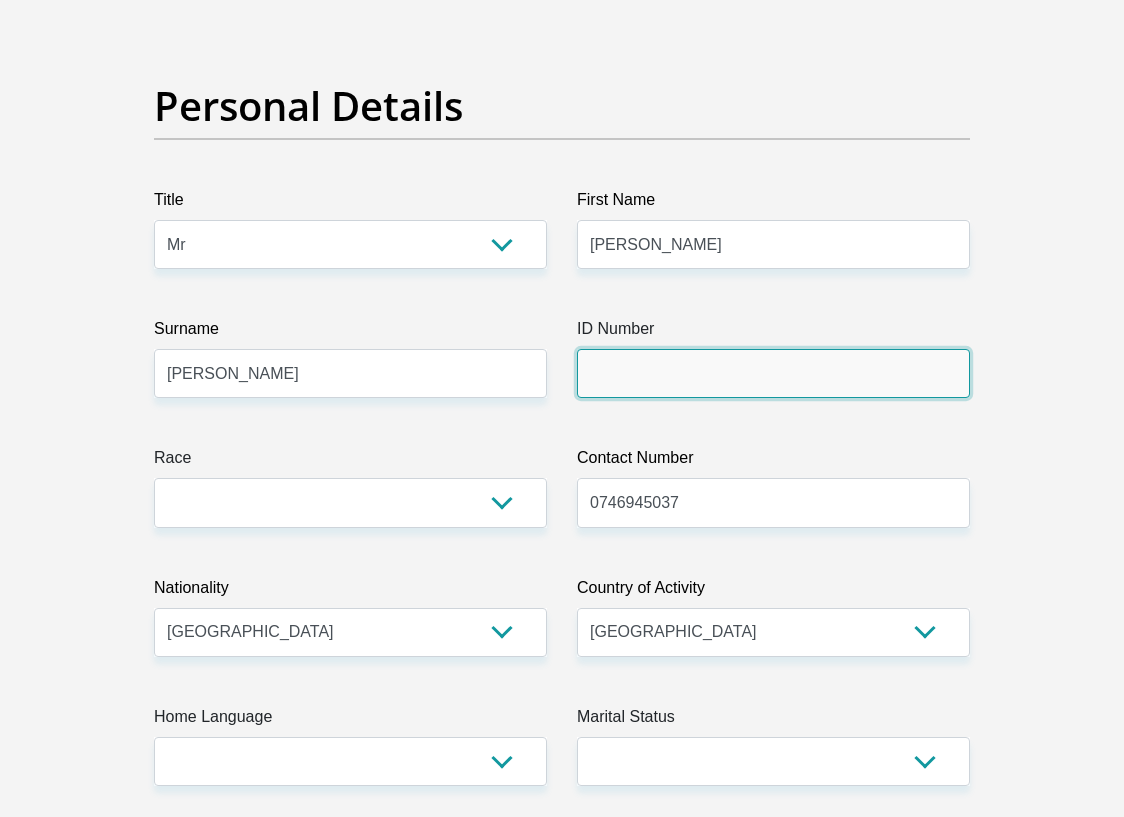 click on "ID Number" at bounding box center (773, 373) 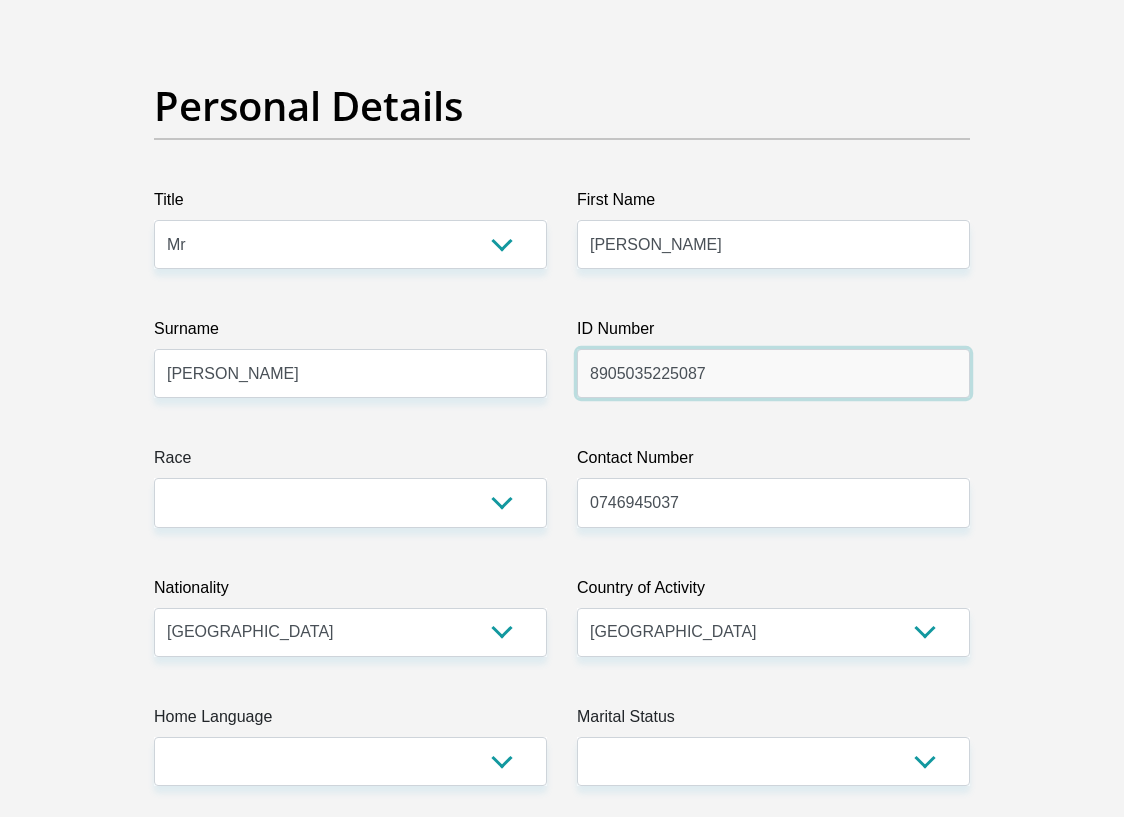 type on "8905035225087" 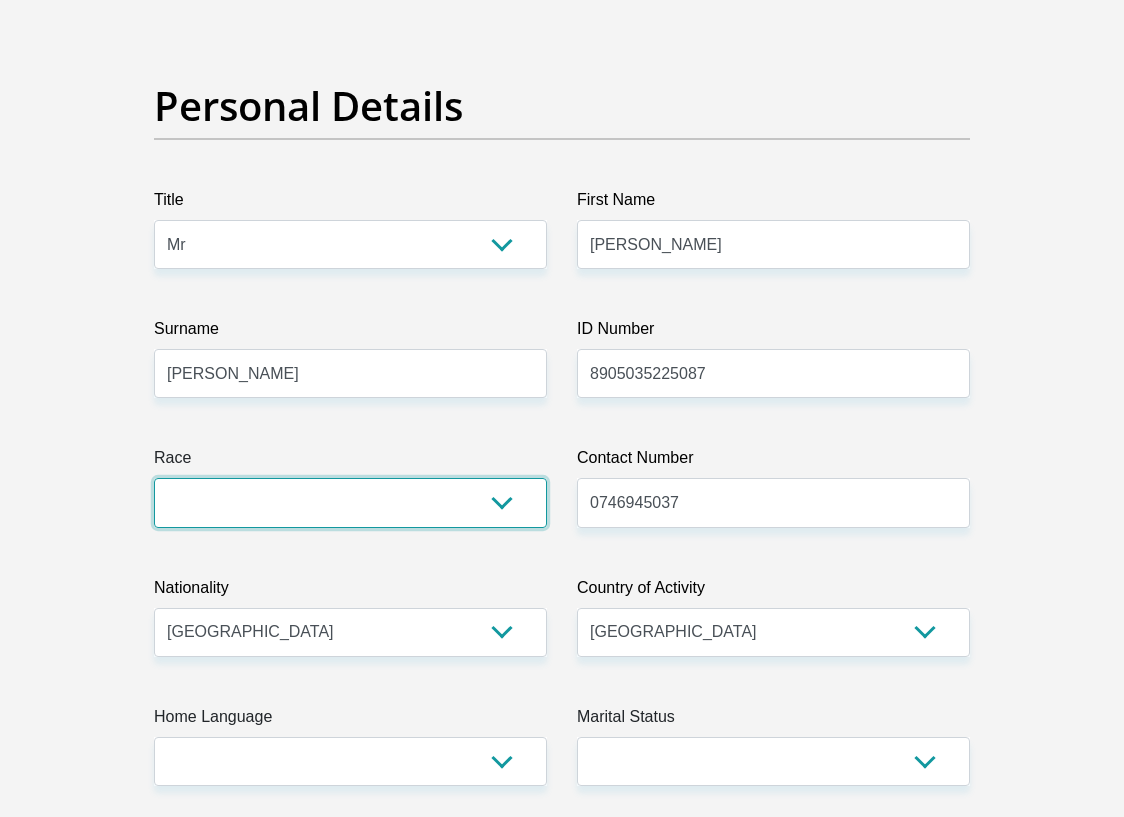 click on "Black
Coloured
Indian
White
Other" at bounding box center [350, 502] 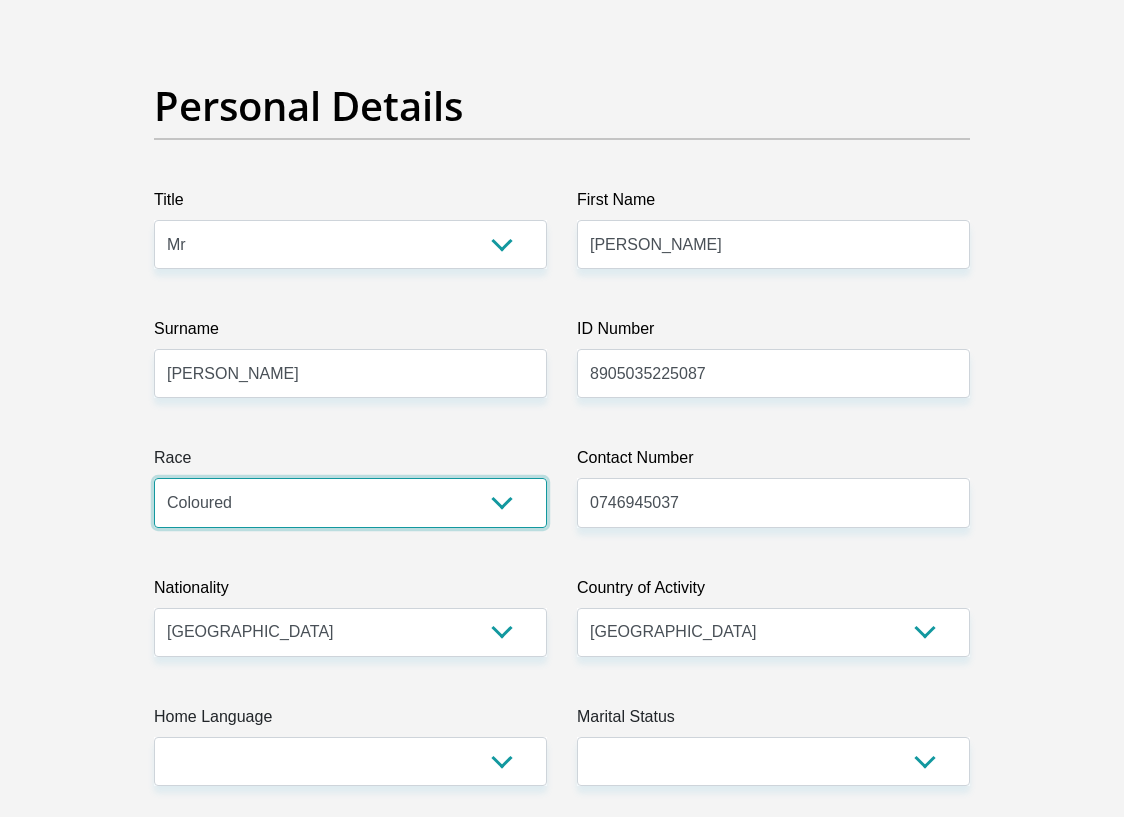 click on "Black
Coloured
Indian
White
Other" at bounding box center [350, 502] 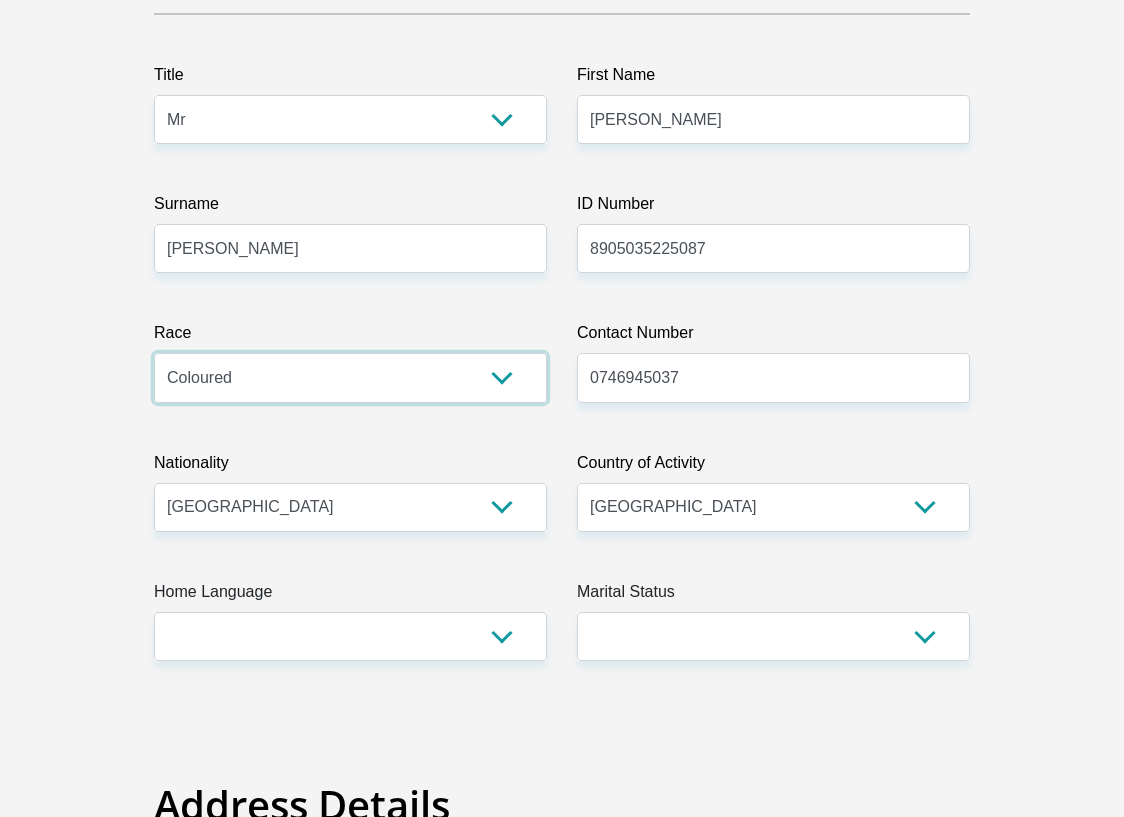 scroll, scrollTop: 700, scrollLeft: 0, axis: vertical 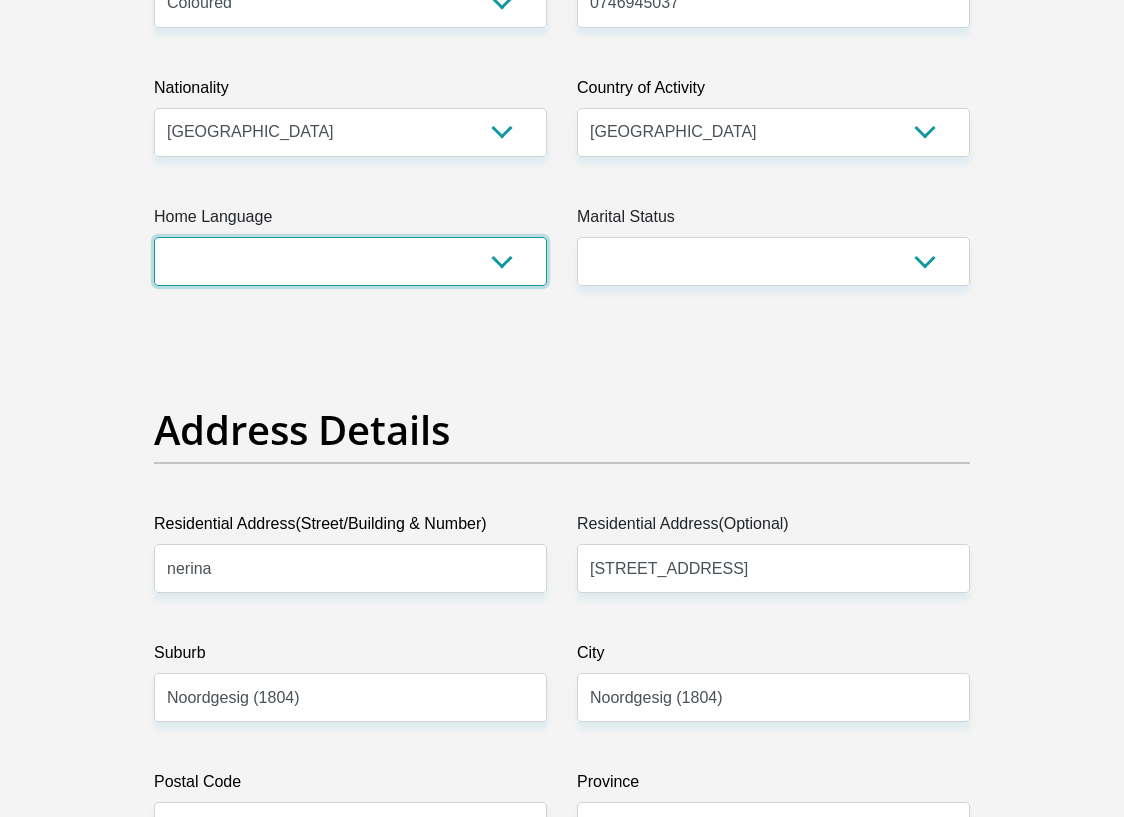 click on "Afrikaans
English
Sepedi
South Ndebele
Southern Sotho
Swati
Tsonga
Tswana
Venda
Xhosa
Zulu
Other" at bounding box center [350, 261] 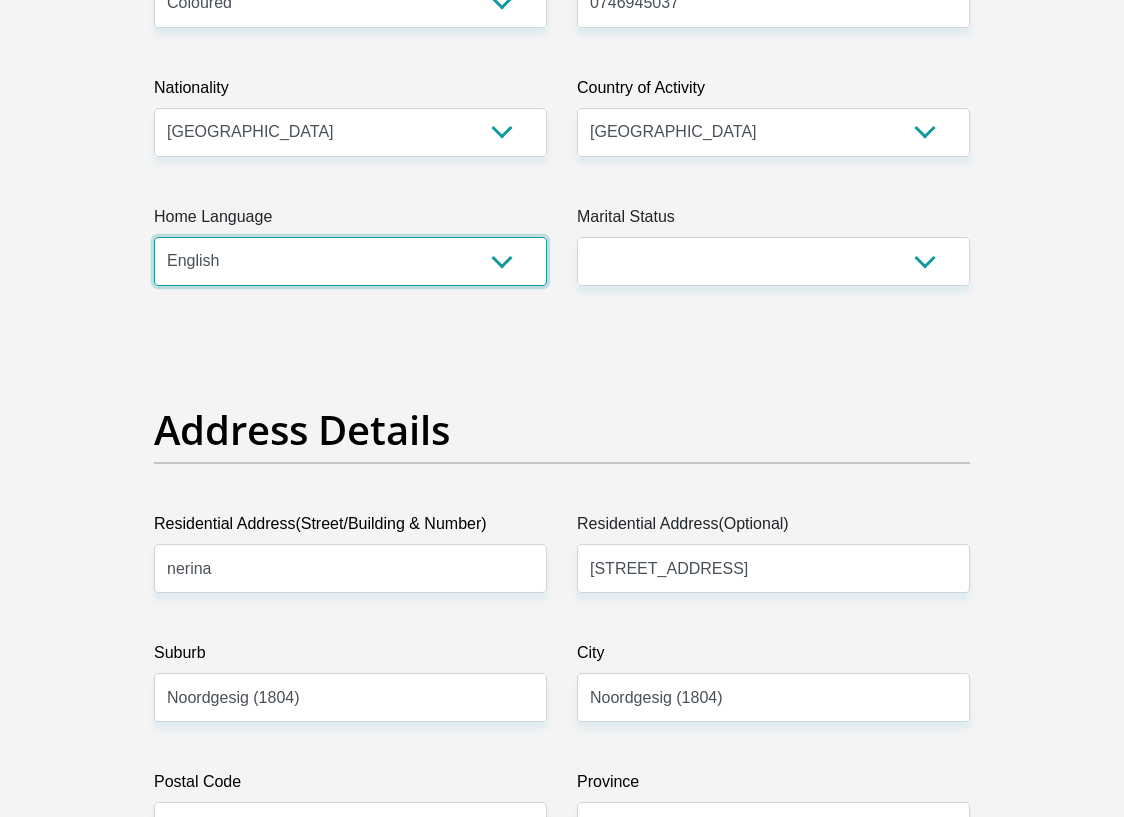 click on "Afrikaans
English
Sepedi
South Ndebele
Southern Sotho
Swati
Tsonga
Tswana
Venda
Xhosa
Zulu
Other" at bounding box center [350, 261] 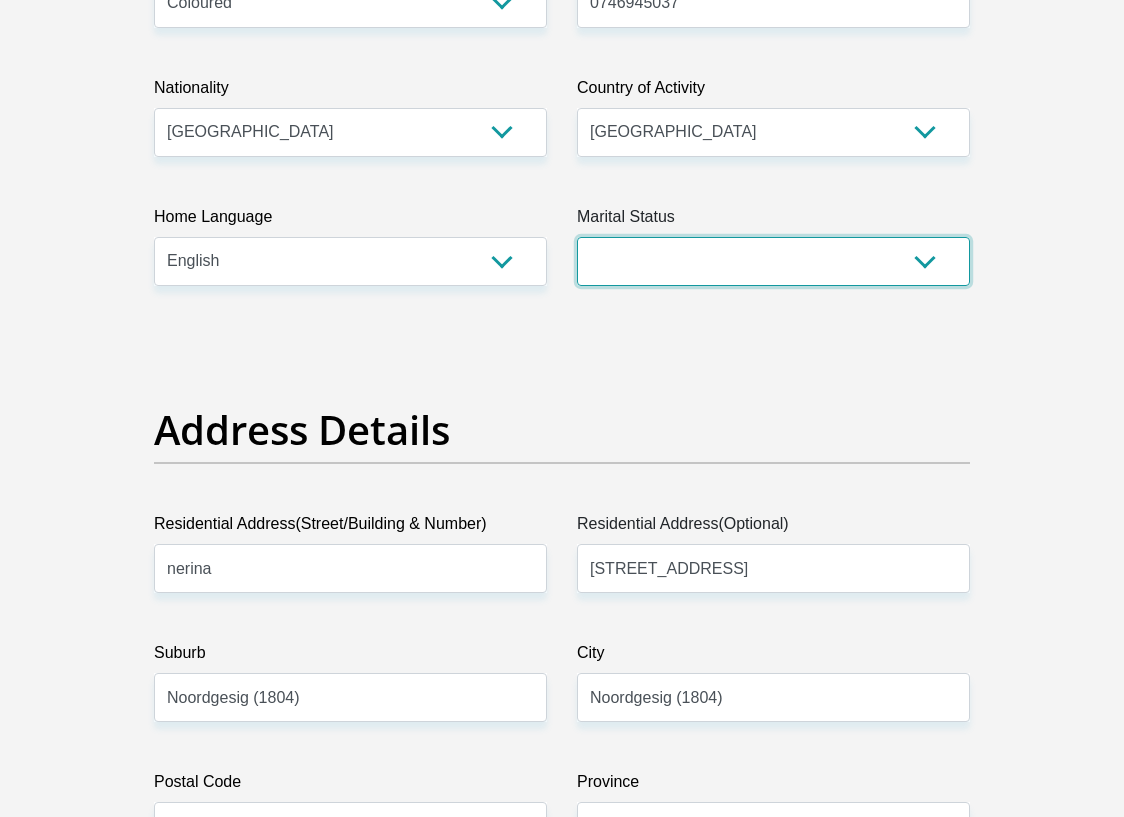 click on "Married ANC
Single
Divorced
Widowed
Married COP or Customary Law" at bounding box center (773, 261) 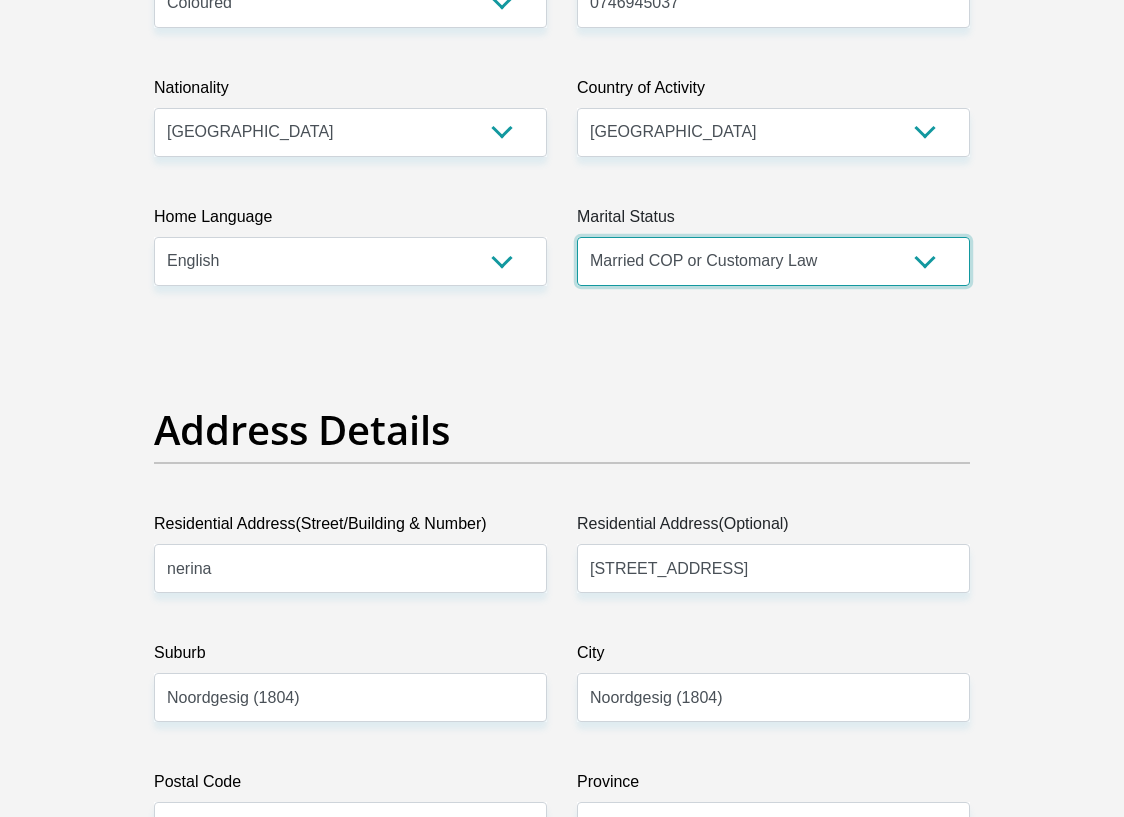 click on "Married ANC
Single
Divorced
Widowed
Married COP or Customary Law" at bounding box center (773, 261) 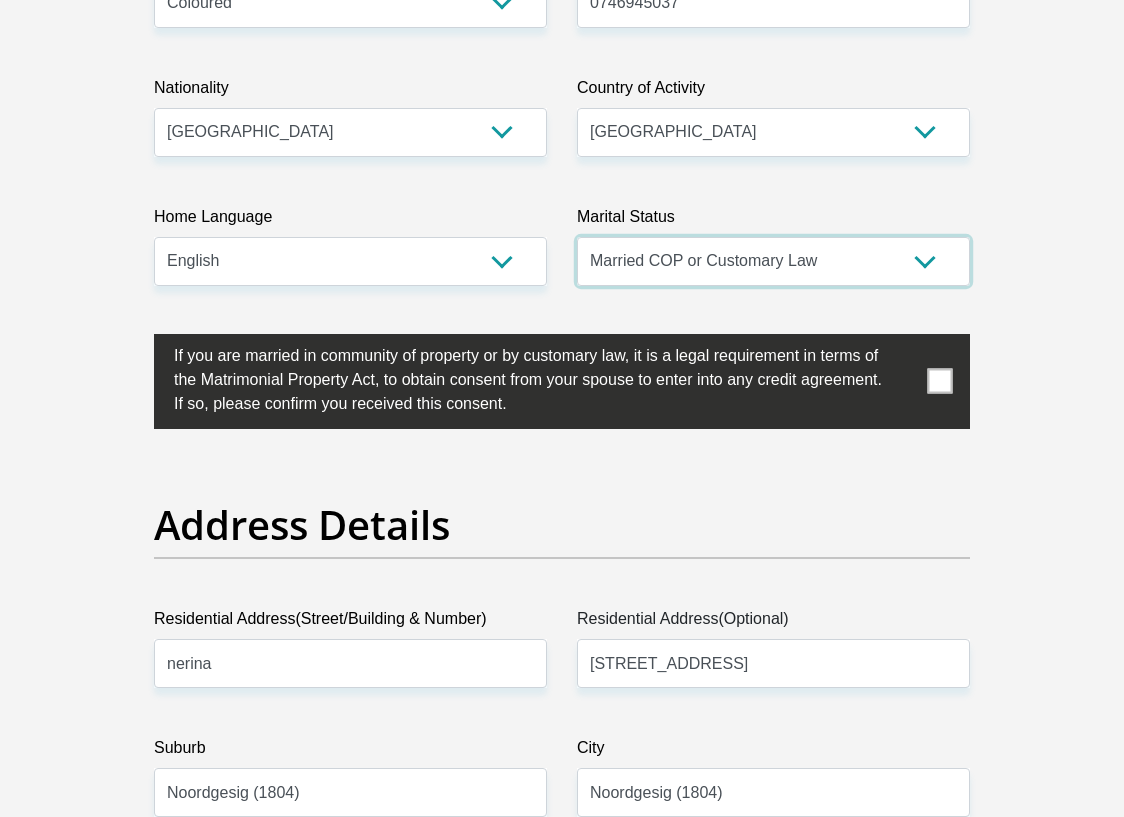 click on "Married ANC
Single
Divorced
Widowed
Married COP or Customary Law" at bounding box center (773, 261) 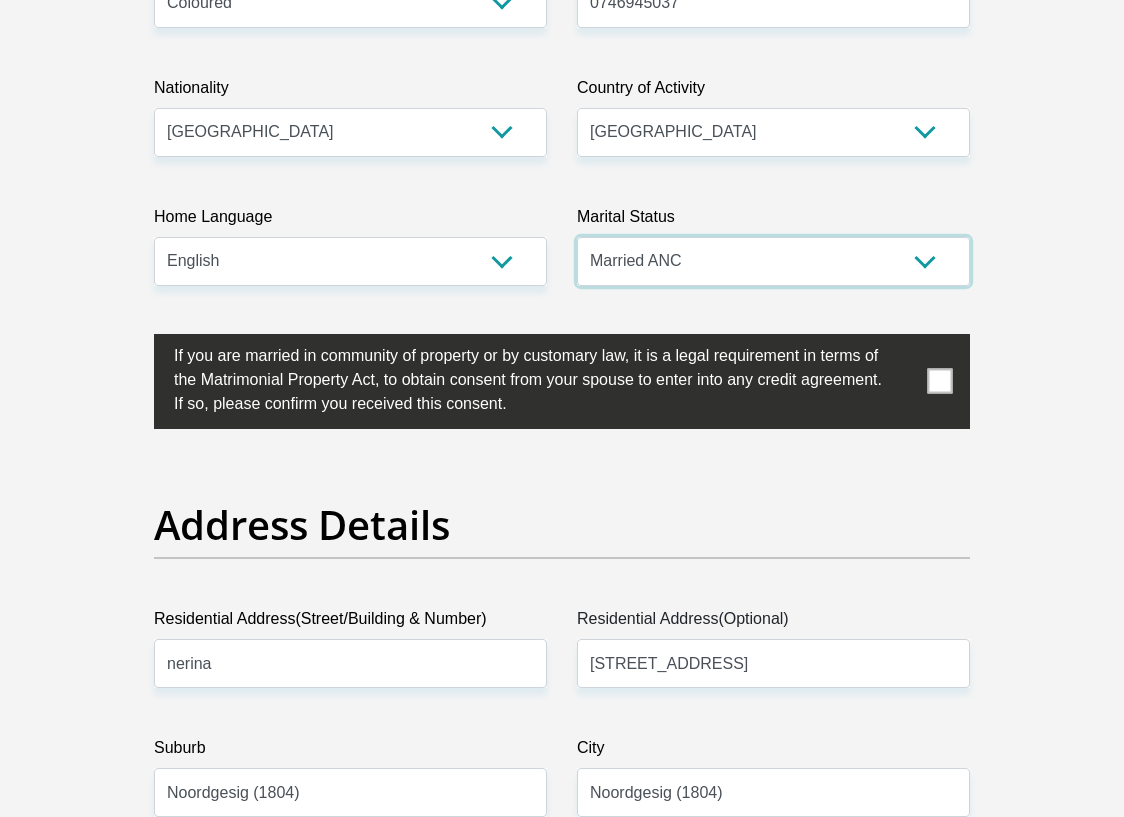 click on "Married ANC
Single
Divorced
Widowed
Married COP or Customary Law" at bounding box center [773, 261] 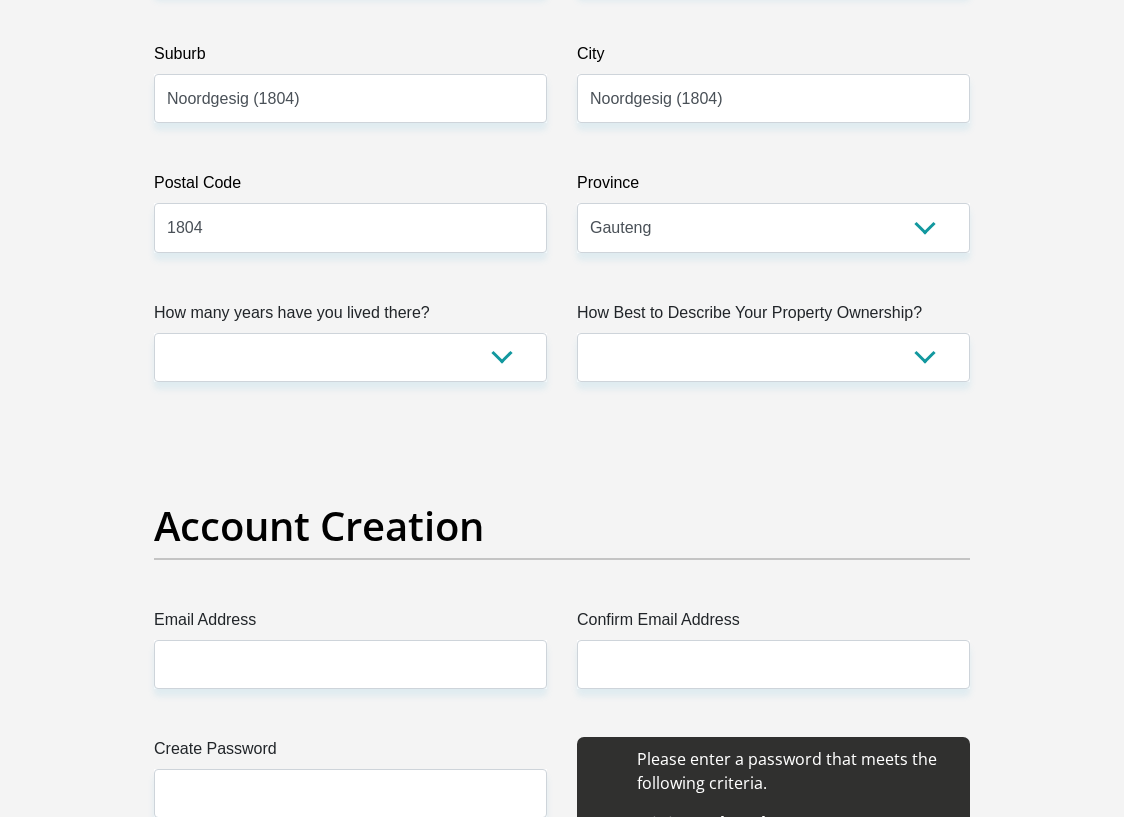 scroll, scrollTop: 1300, scrollLeft: 0, axis: vertical 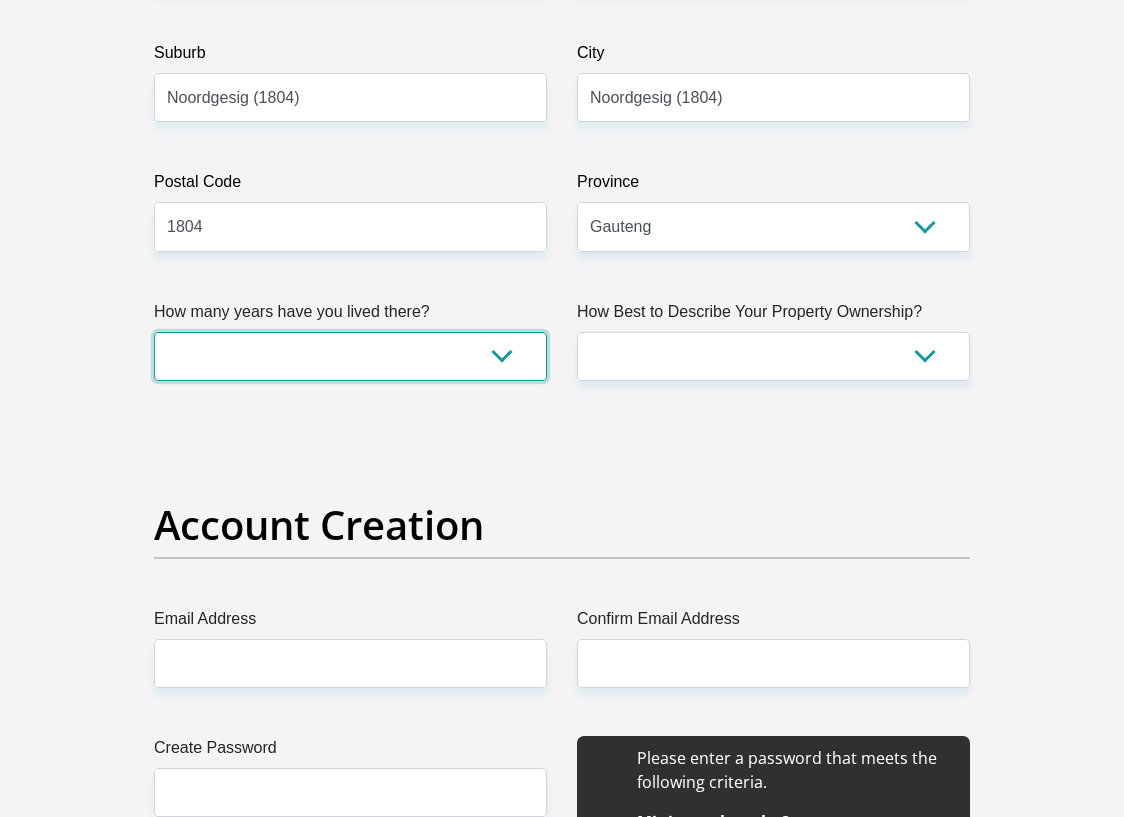 click on "less than 1 year
1-3 years
3-5 years
5+ years" at bounding box center [350, 356] 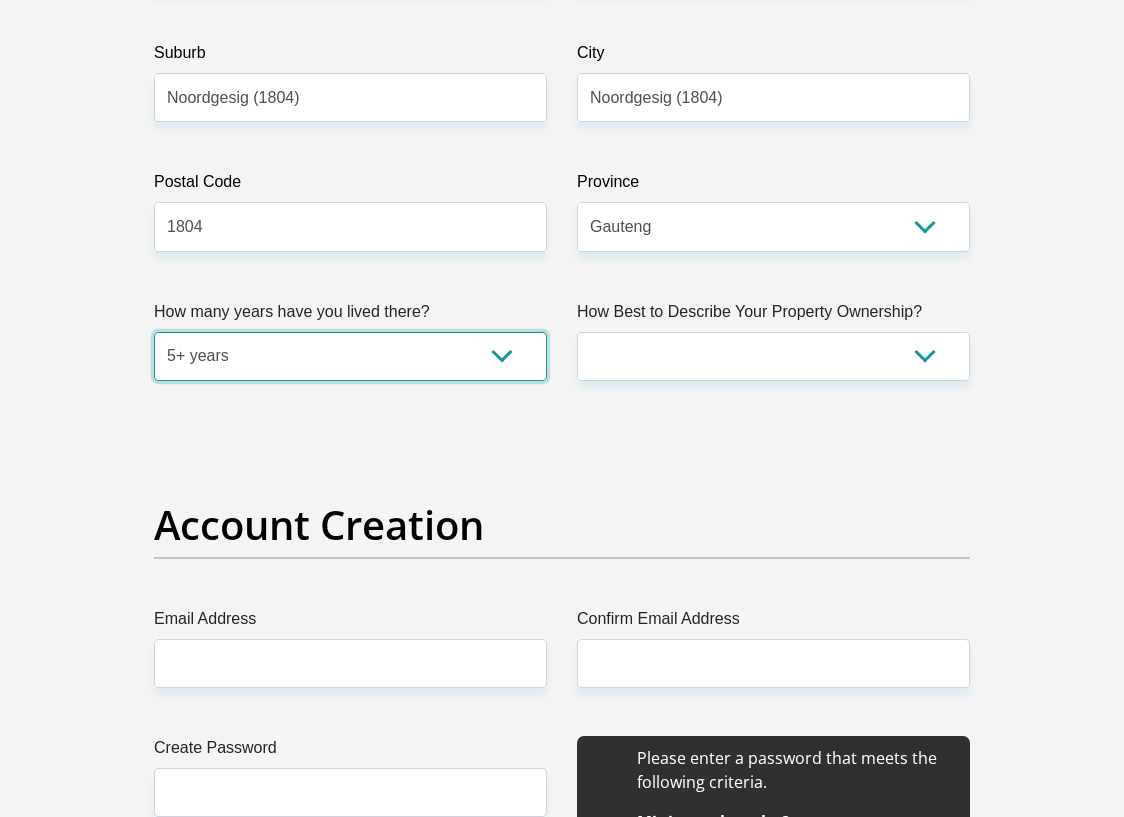 click on "less than 1 year
1-3 years
3-5 years
5+ years" at bounding box center (350, 356) 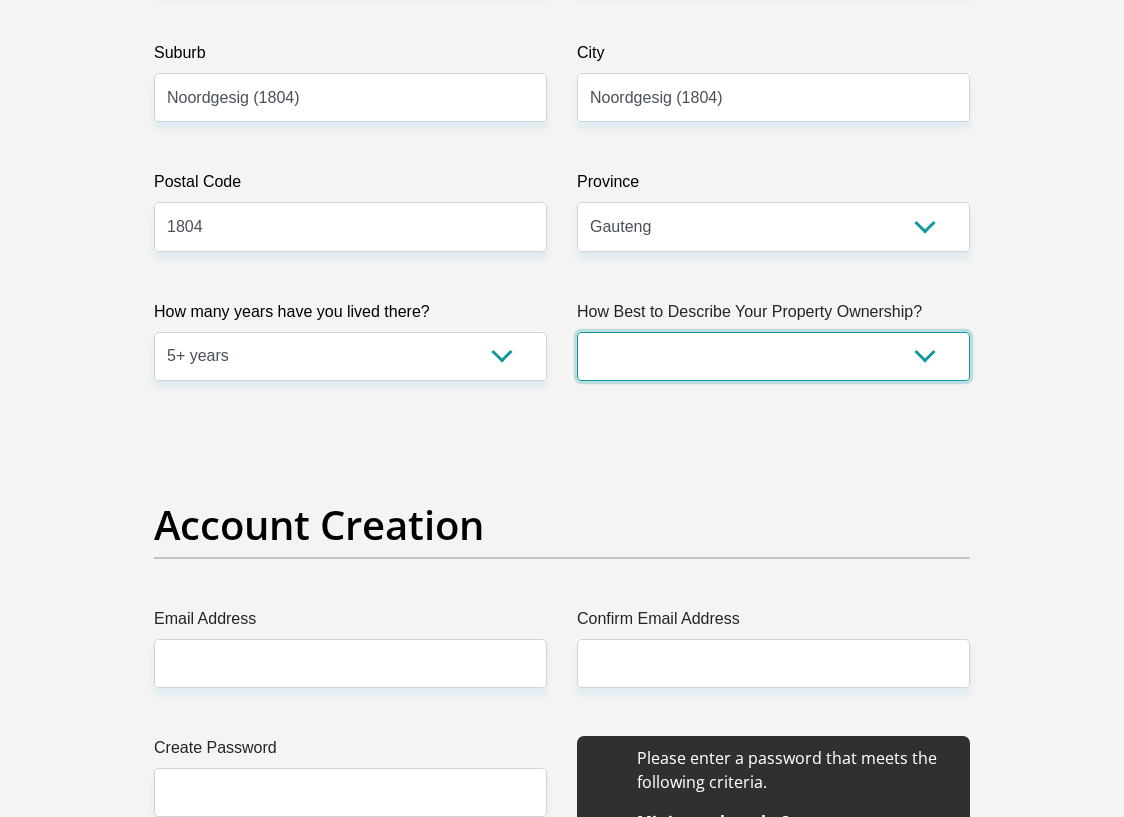 click on "Owned
Rented
Family Owned
Company Dwelling" at bounding box center [773, 356] 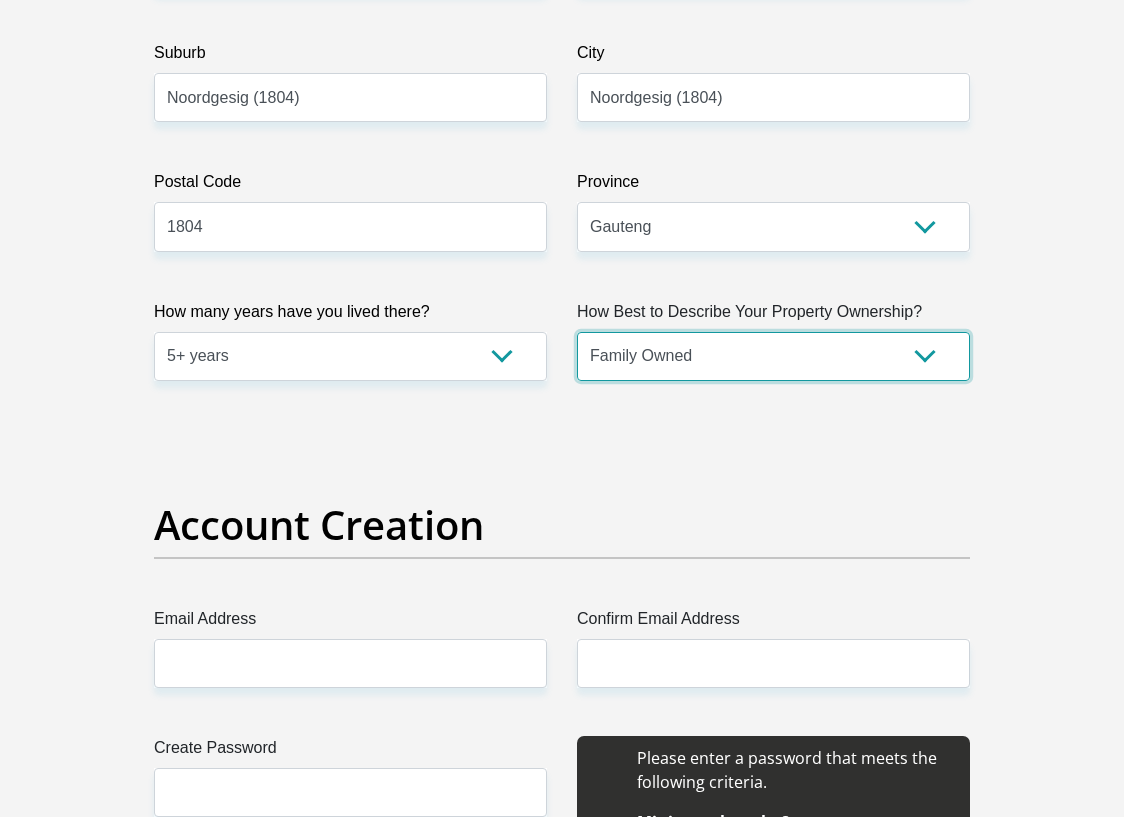 click on "Owned
Rented
Family Owned
Company Dwelling" at bounding box center (773, 356) 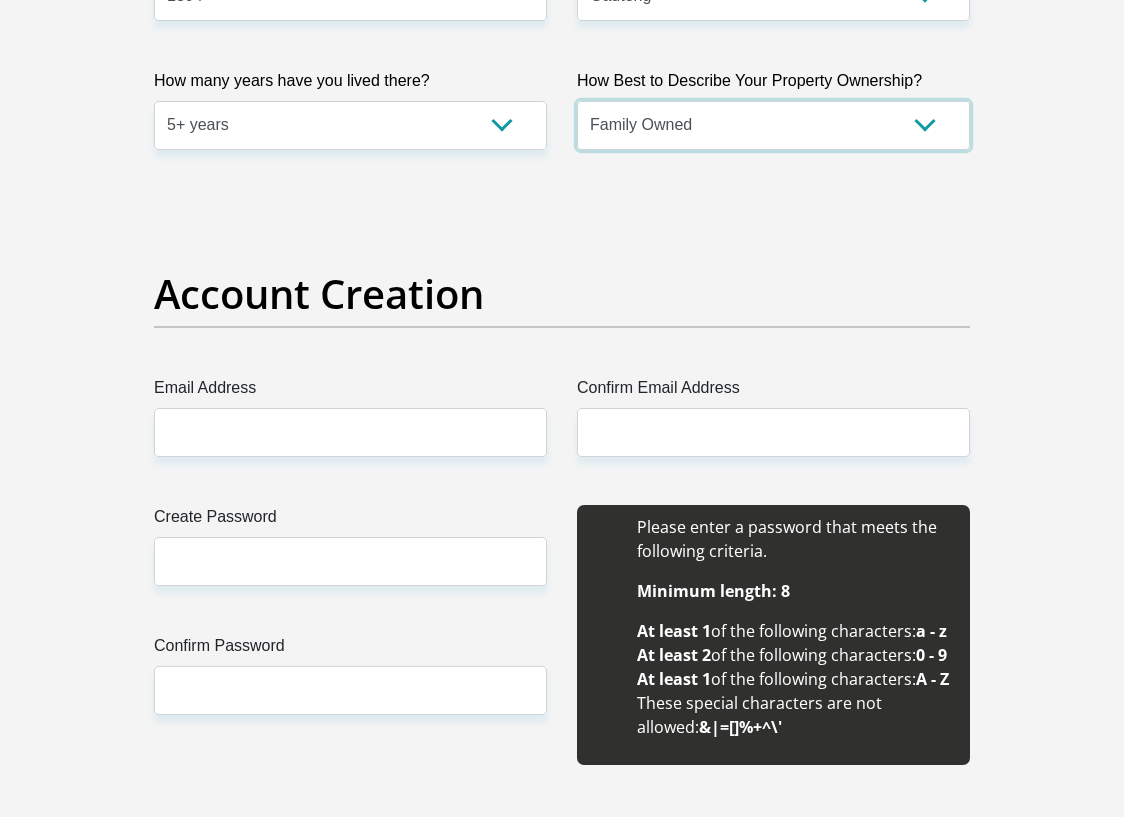 scroll, scrollTop: 1700, scrollLeft: 0, axis: vertical 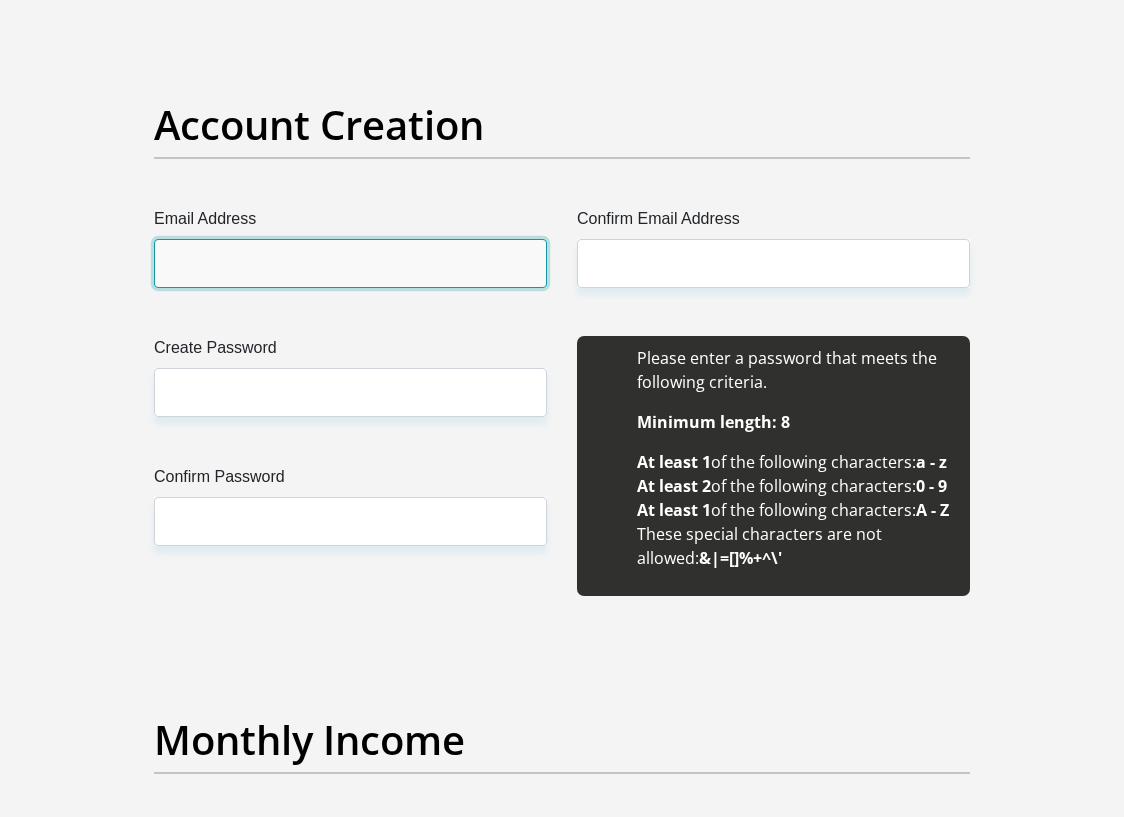 click on "Email Address" at bounding box center (350, 263) 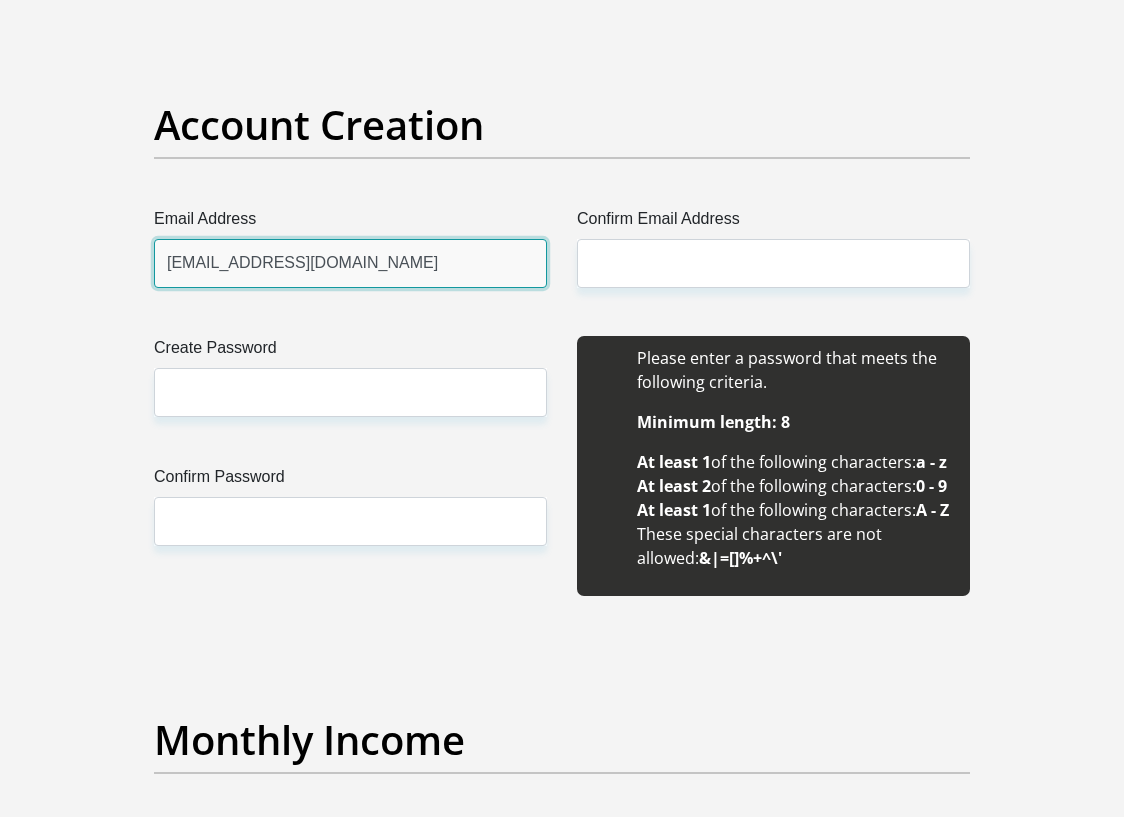 type on "[EMAIL_ADDRESS][DOMAIN_NAME]" 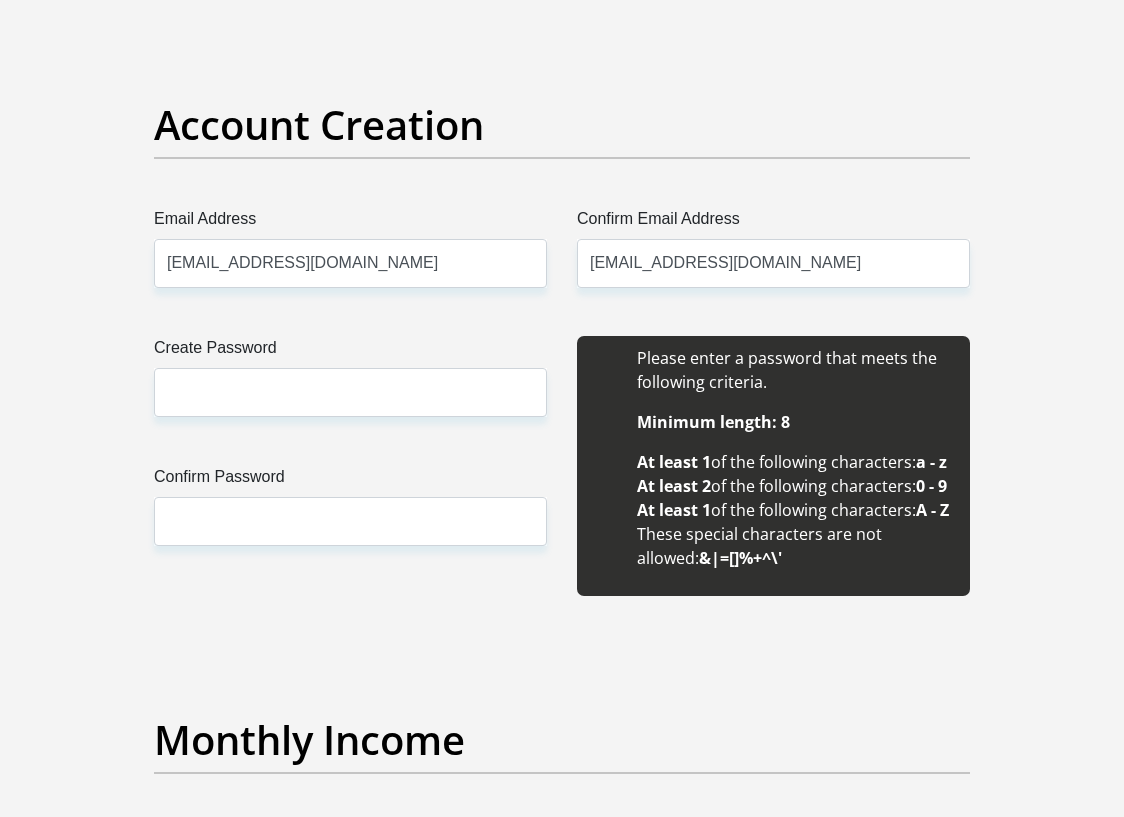type on "1804" 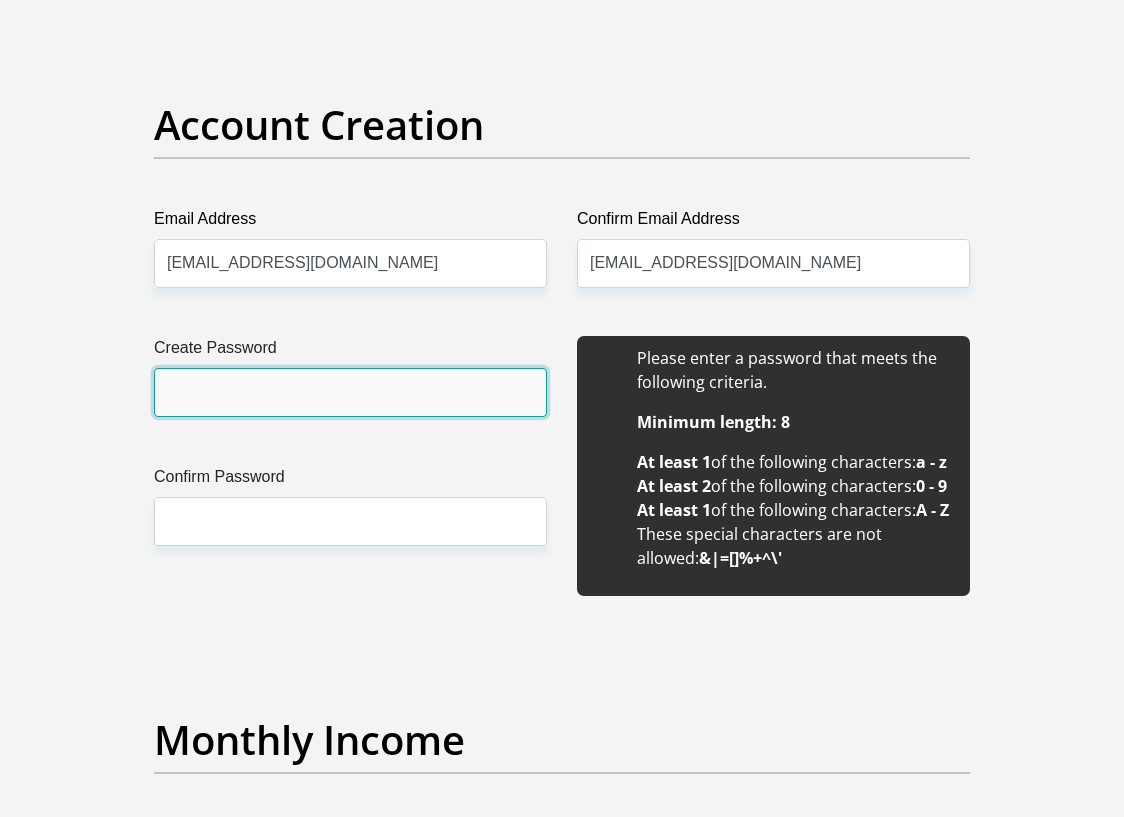 click on "Create Password" at bounding box center (350, 392) 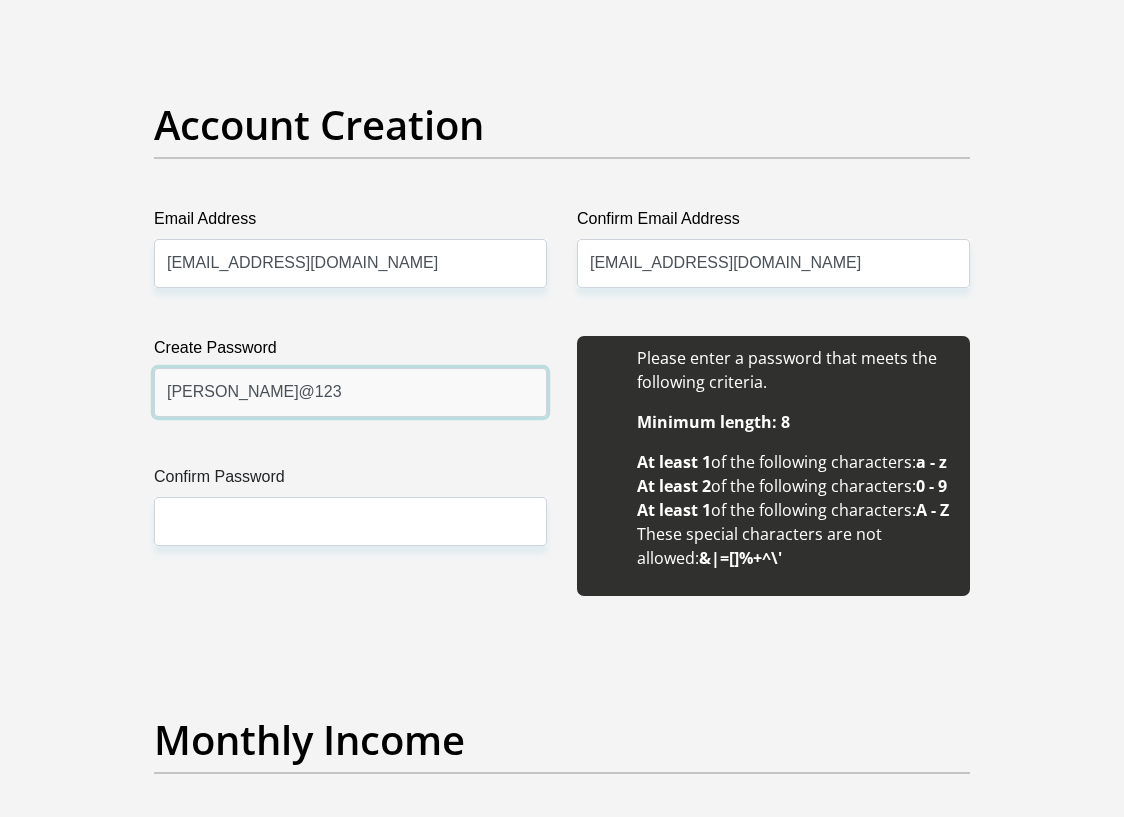 type on "[PERSON_NAME]@123" 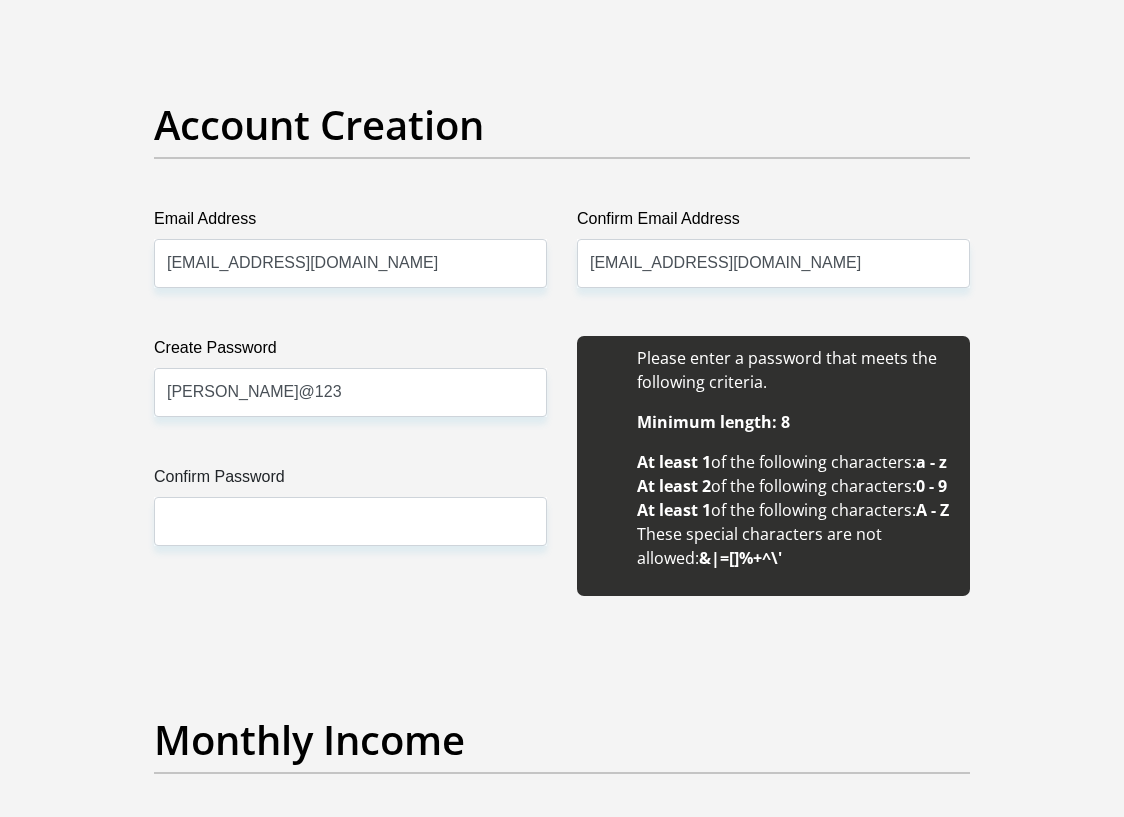 click on "Create Password
[PERSON_NAME]@123
Please input valid password
Confirm Password" at bounding box center (350, 466) 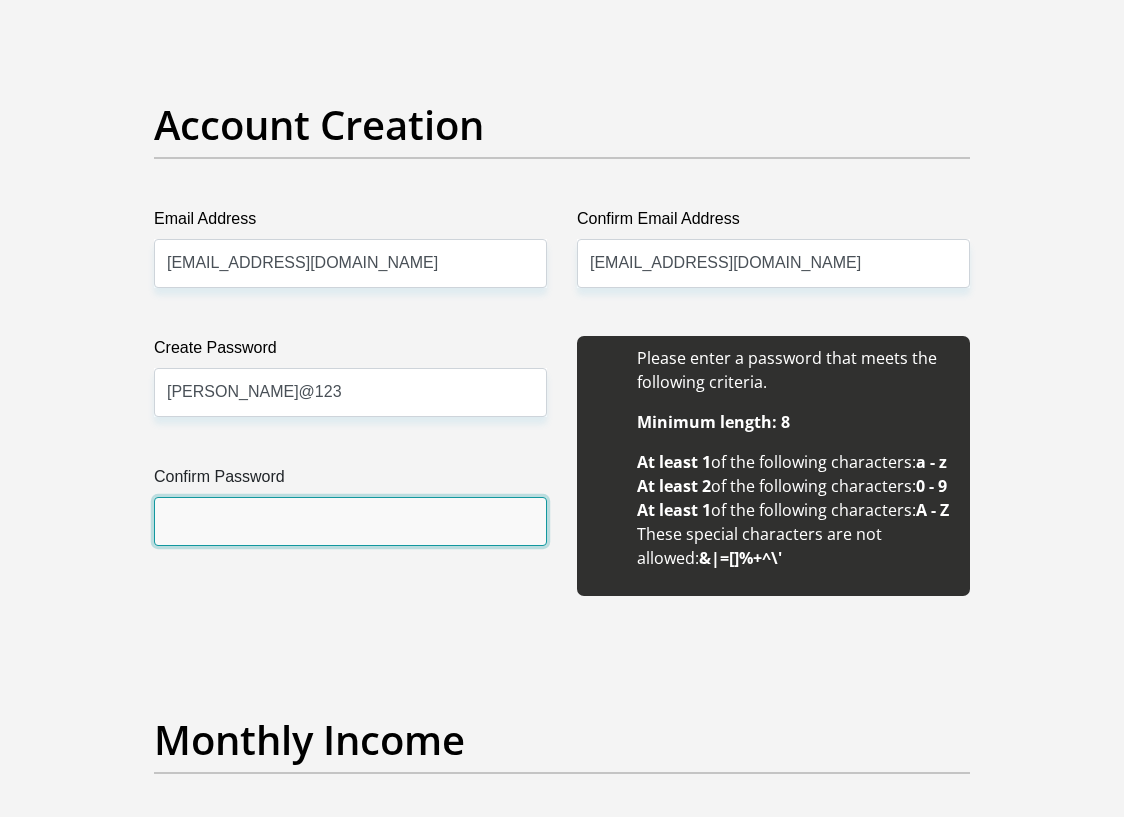 click on "Confirm Password" at bounding box center (350, 521) 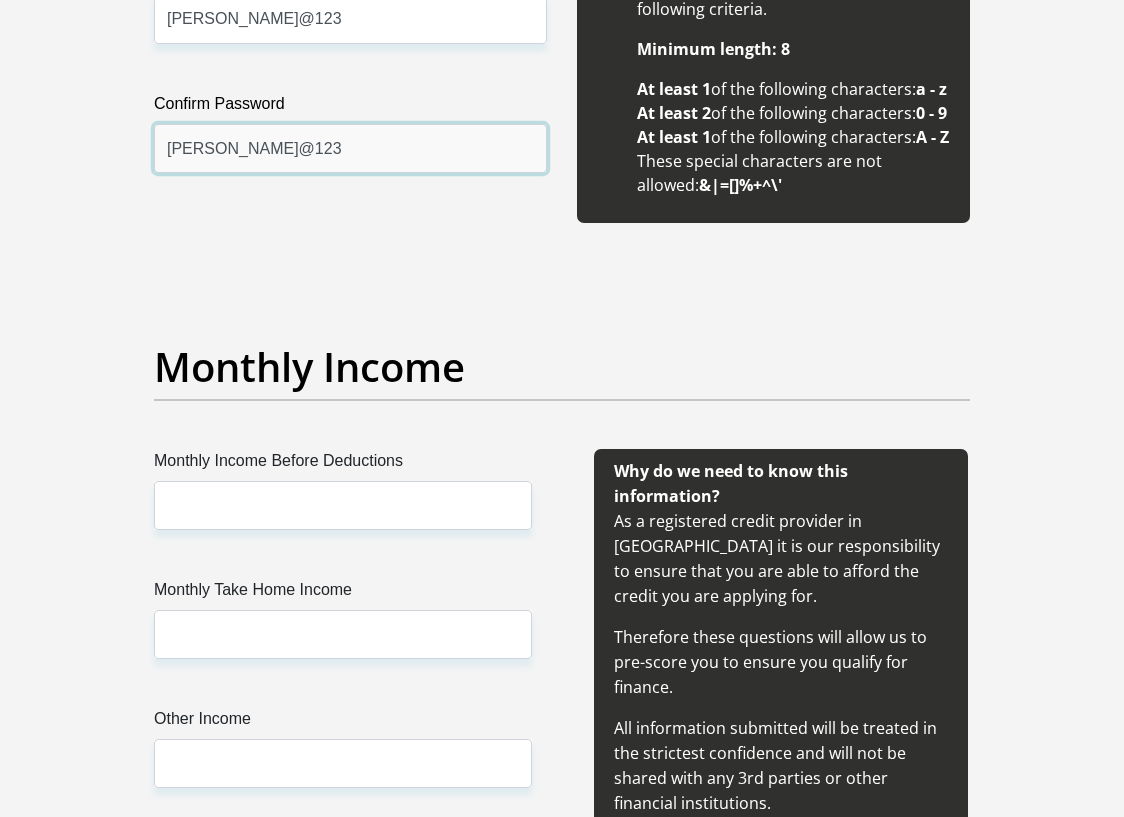 scroll, scrollTop: 2100, scrollLeft: 0, axis: vertical 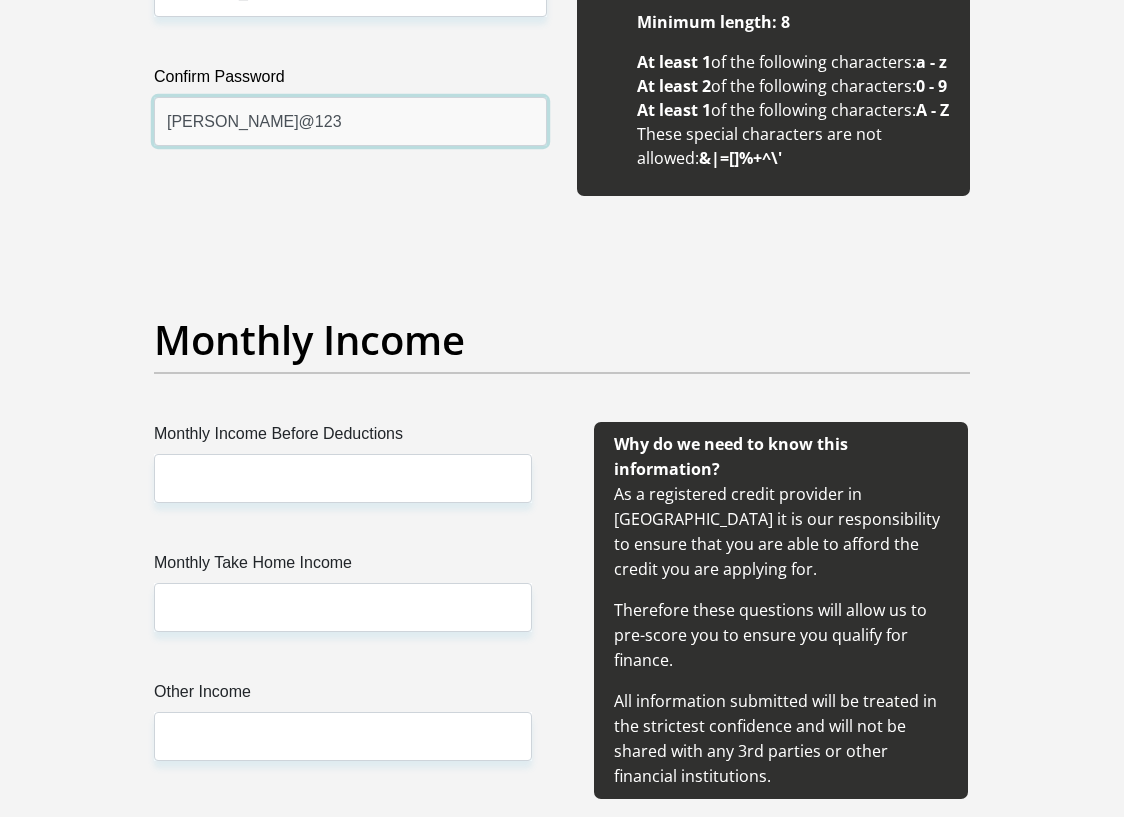 type on "[PERSON_NAME]@123" 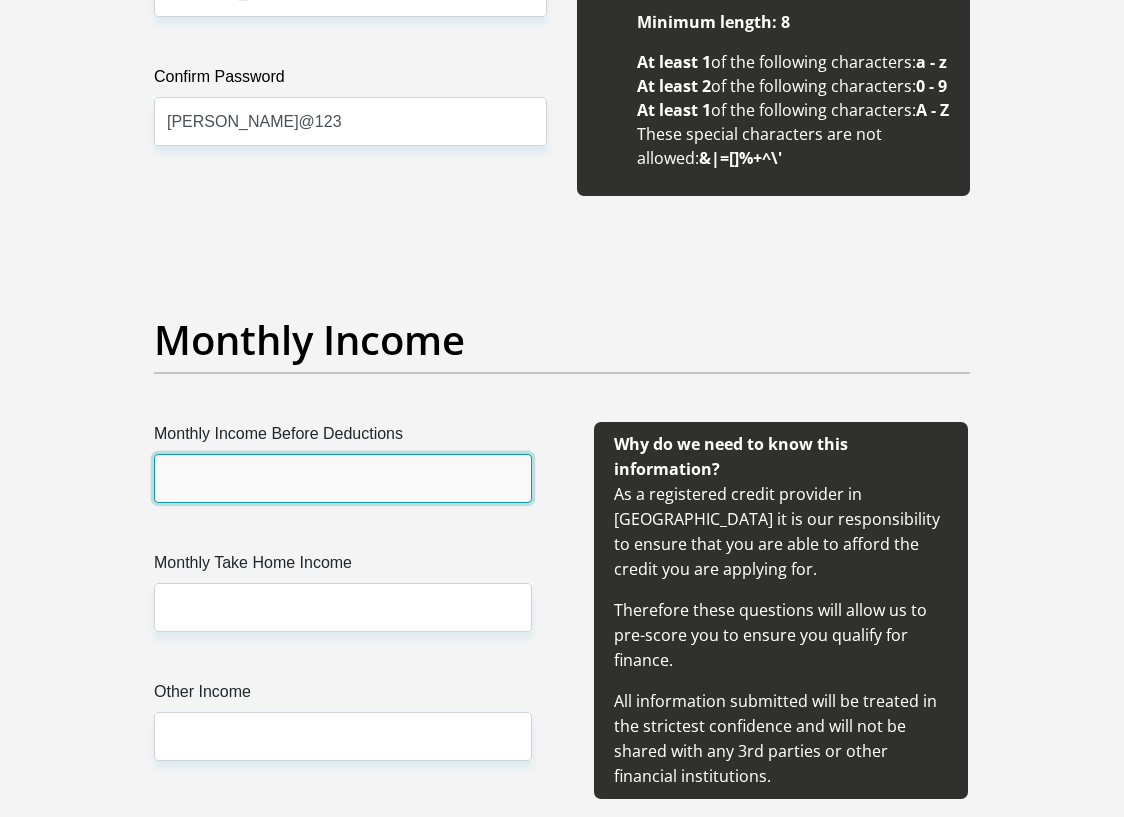 click on "Monthly Income Before Deductions" at bounding box center (343, 478) 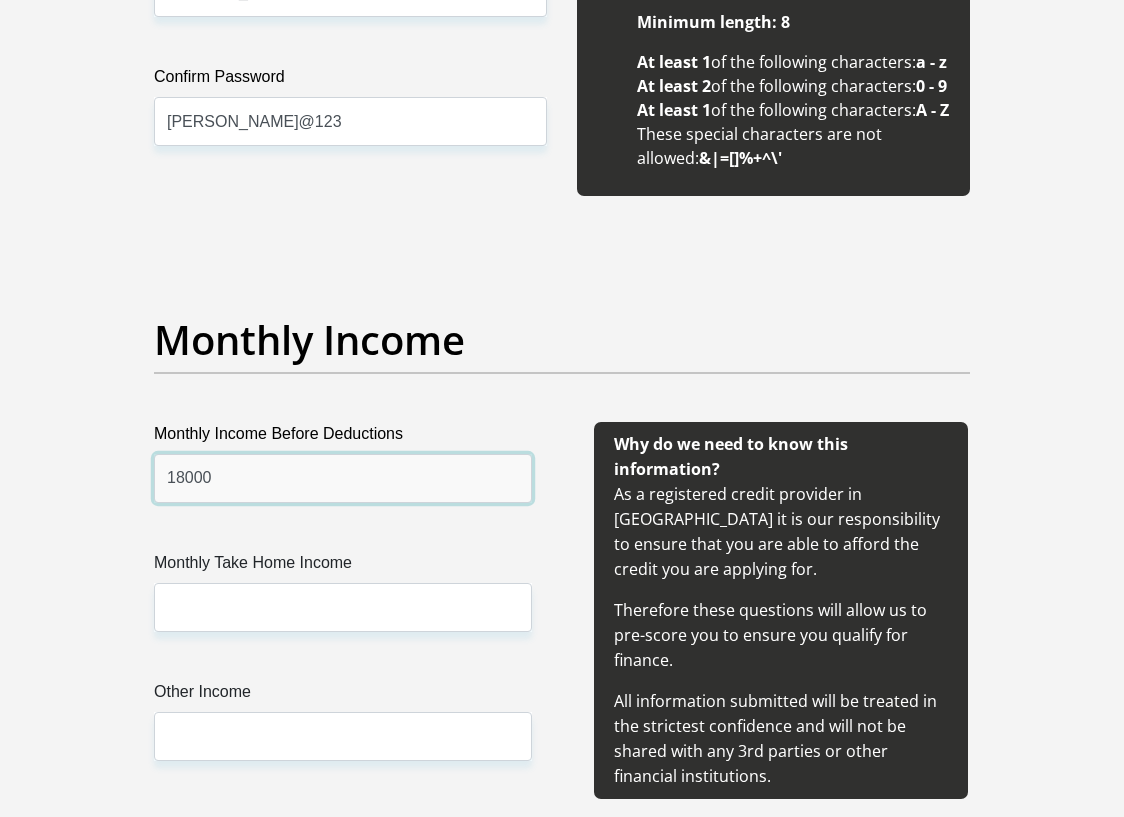 type on "18000" 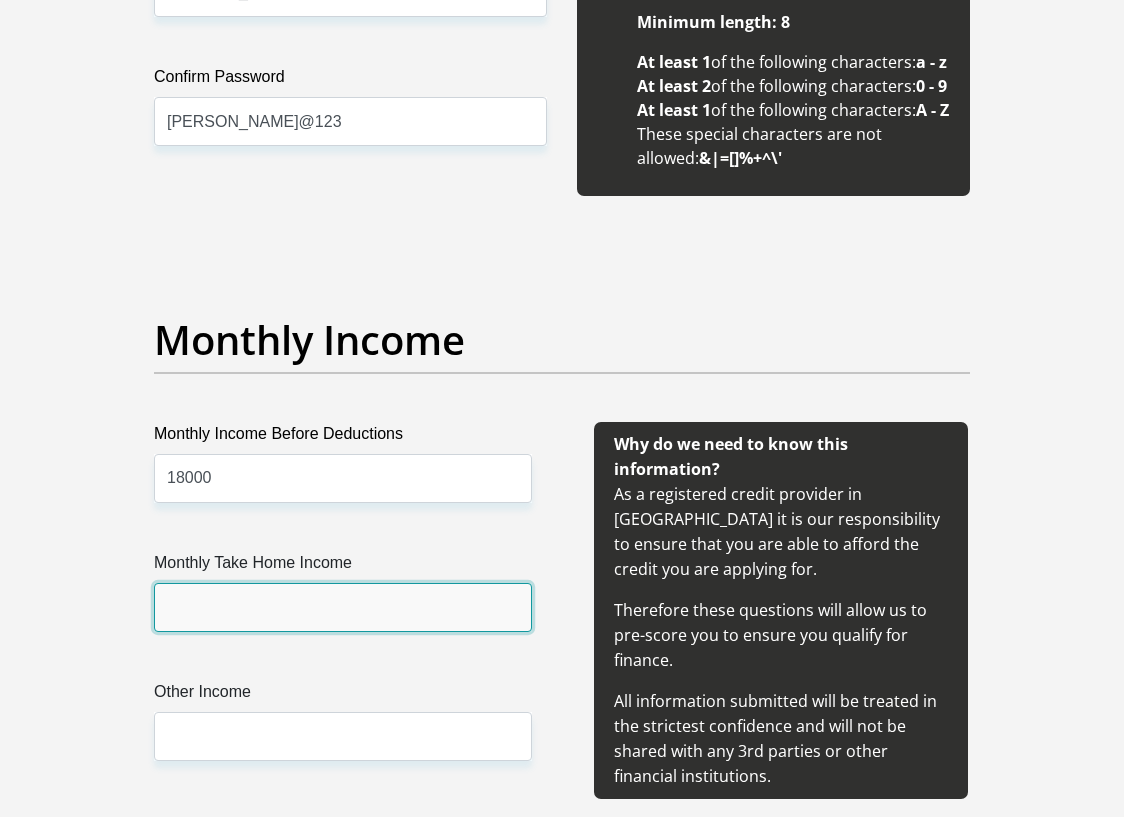 click on "Monthly Take Home Income" at bounding box center (343, 607) 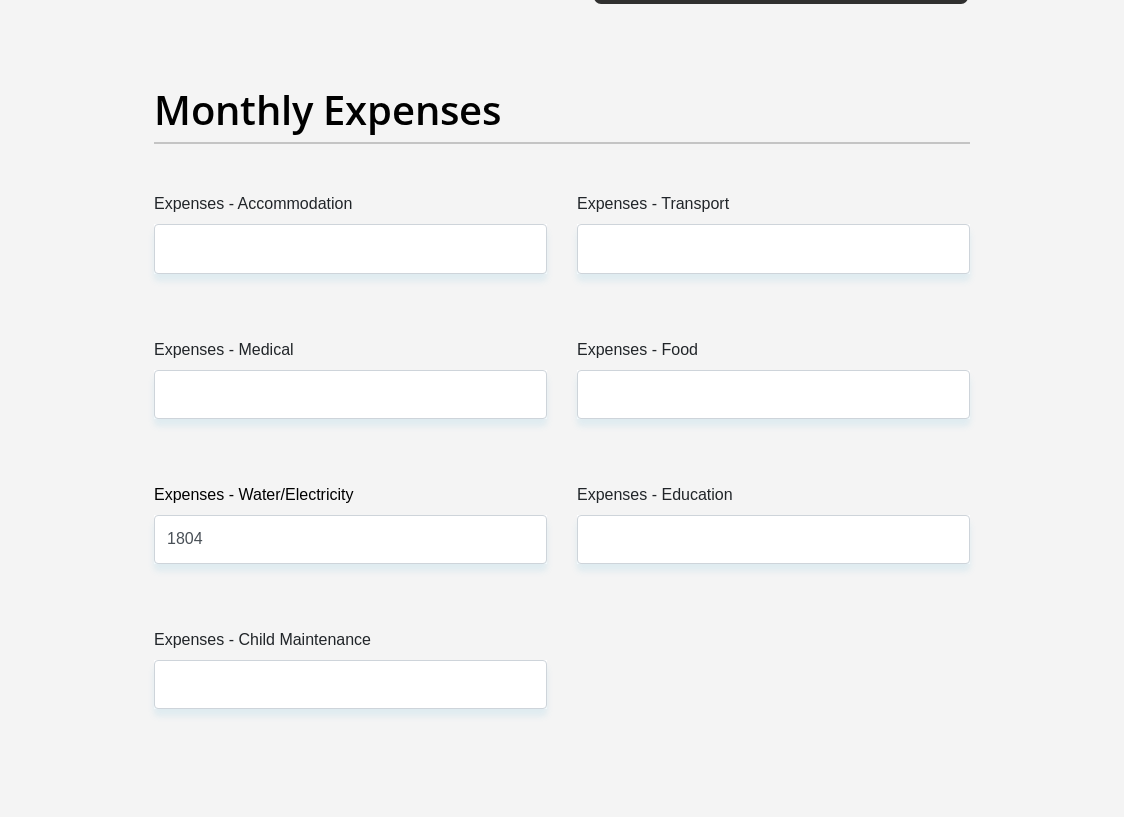 scroll, scrollTop: 2900, scrollLeft: 0, axis: vertical 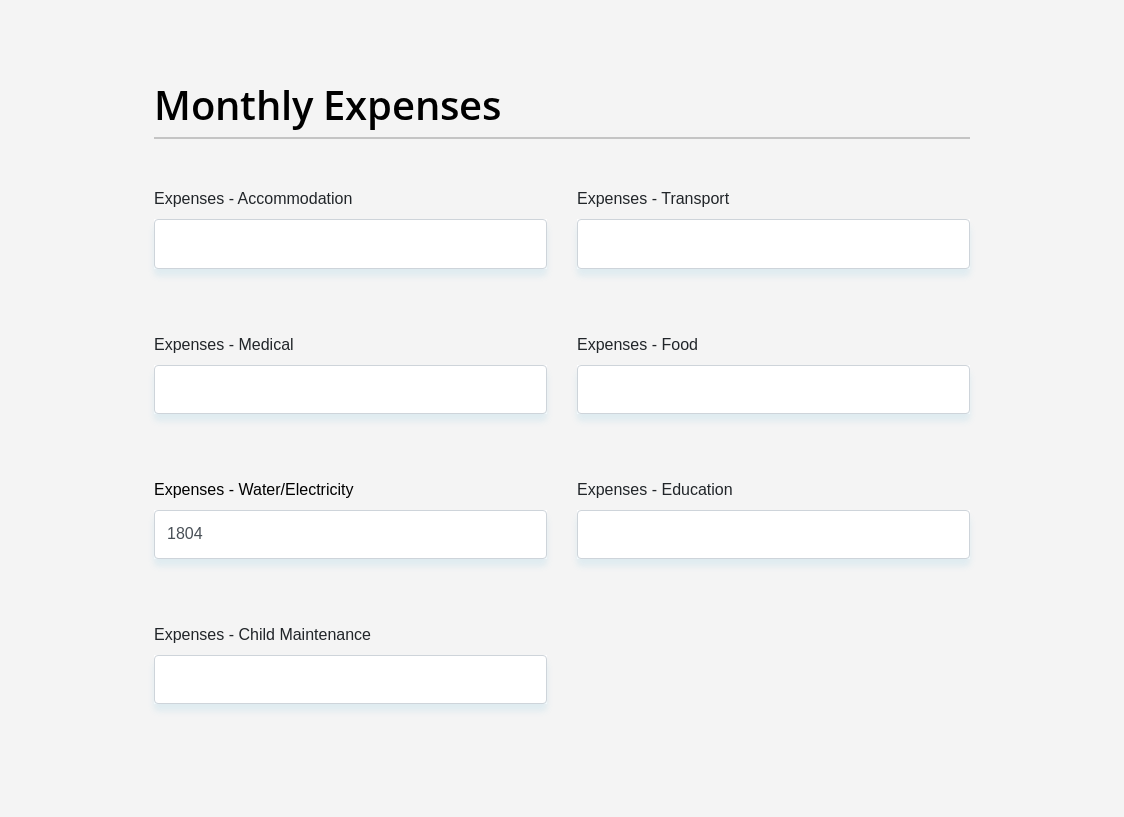 type on "14500" 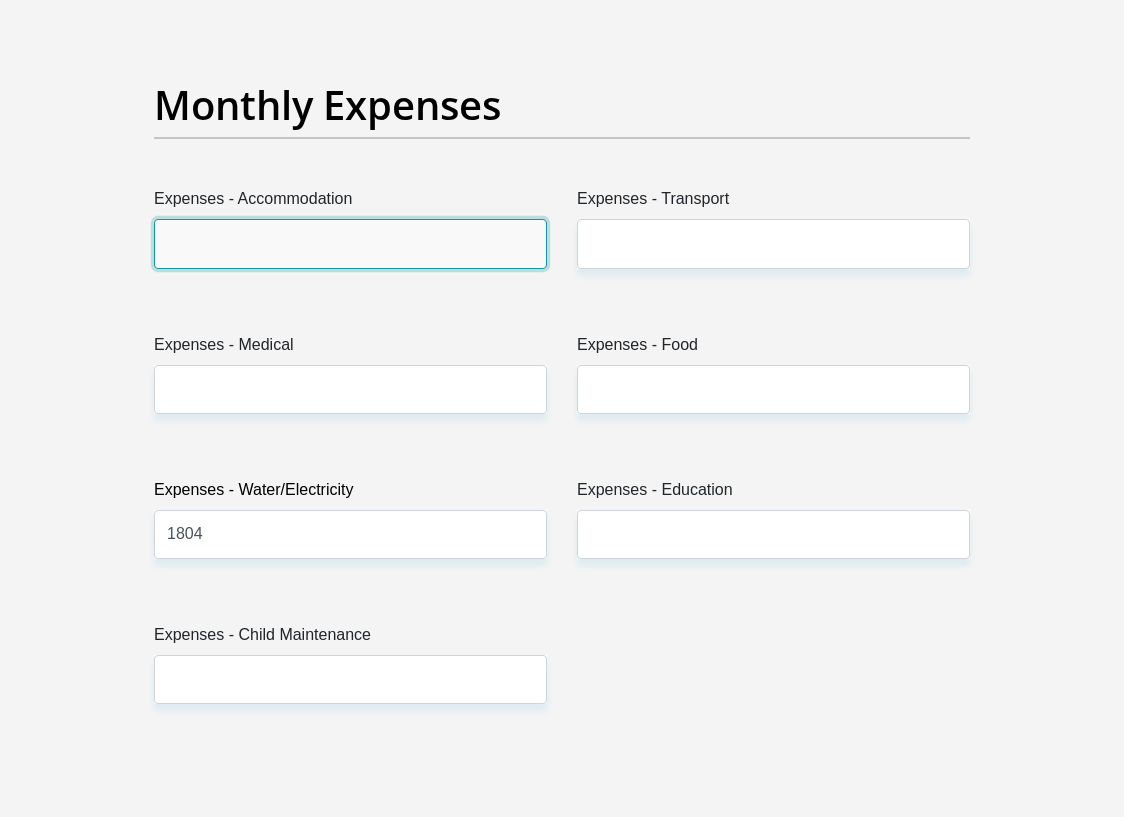 click on "Expenses - Accommodation" at bounding box center [350, 243] 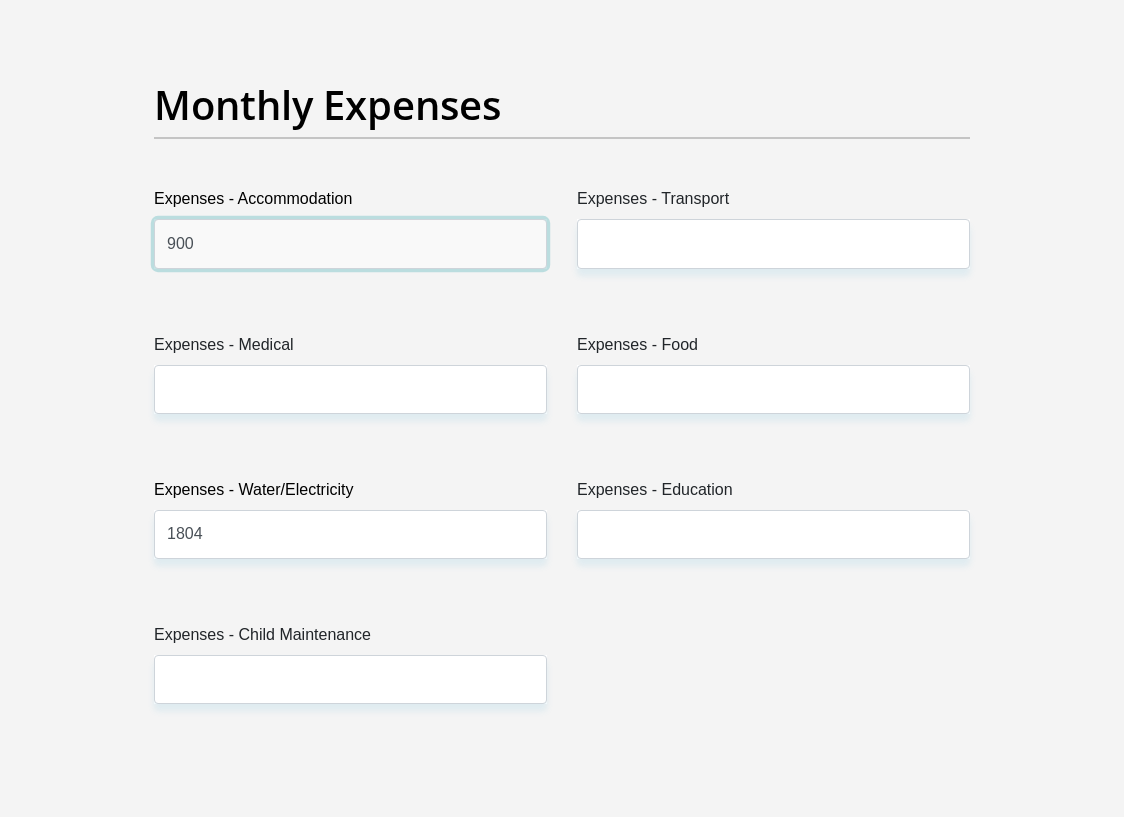 type on "900" 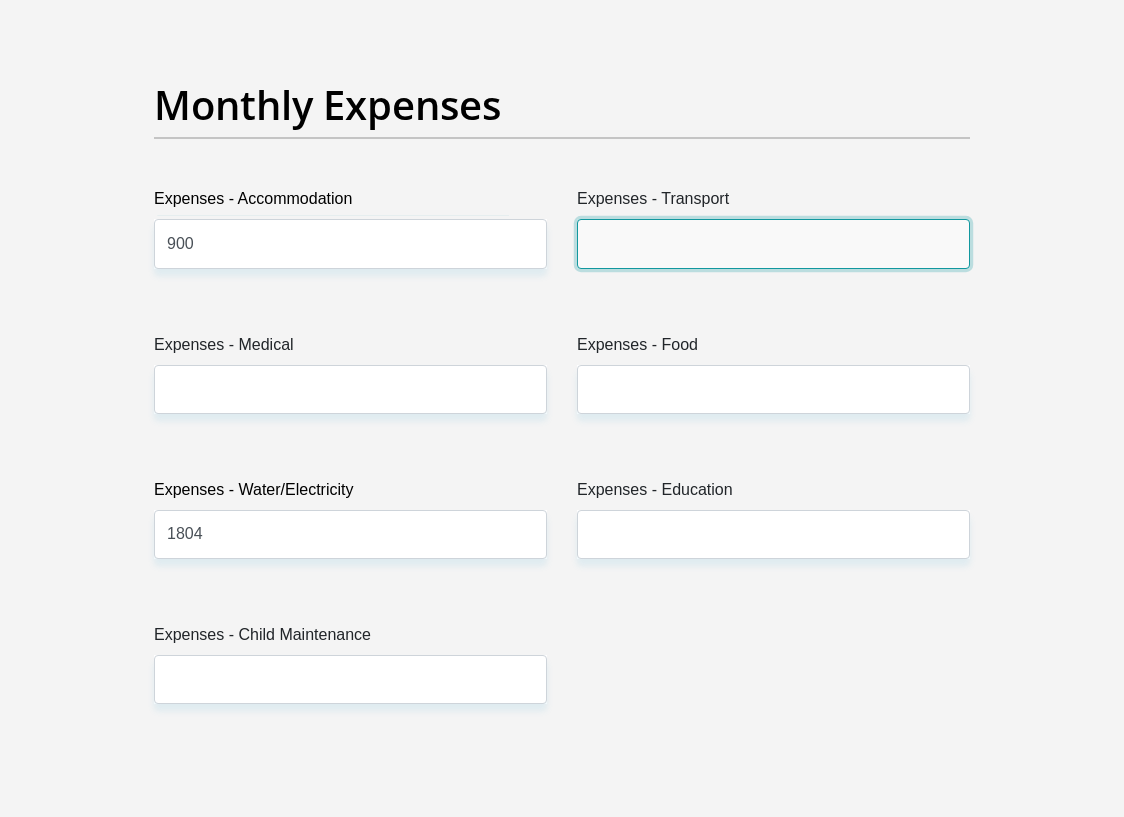 click on "Expenses - Transport" at bounding box center (773, 243) 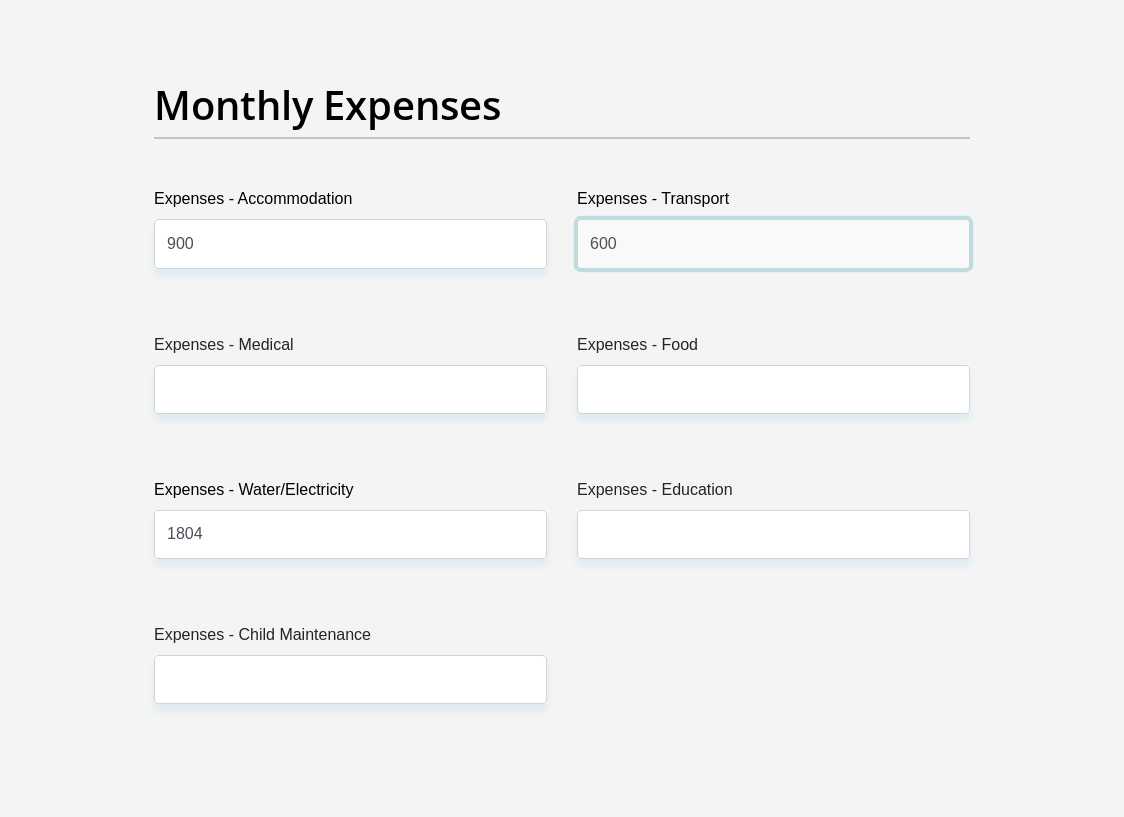 type on "600" 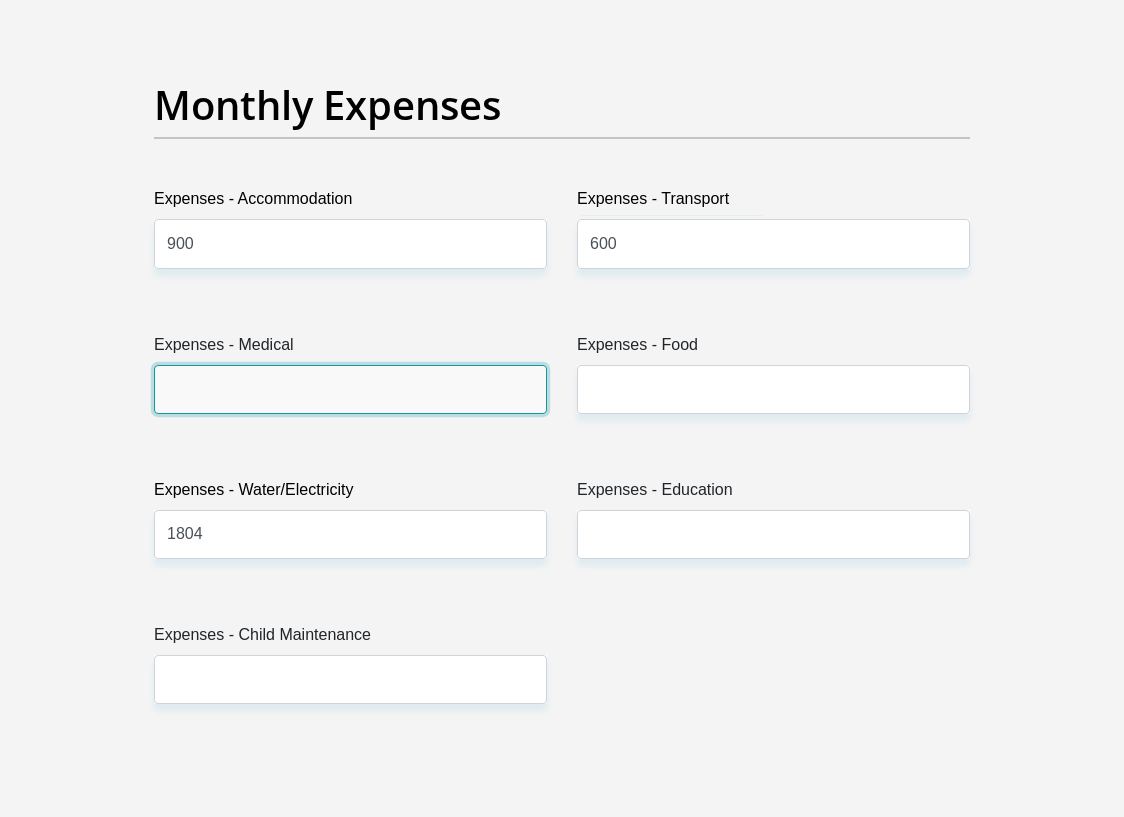 click on "Expenses - Medical" at bounding box center [350, 389] 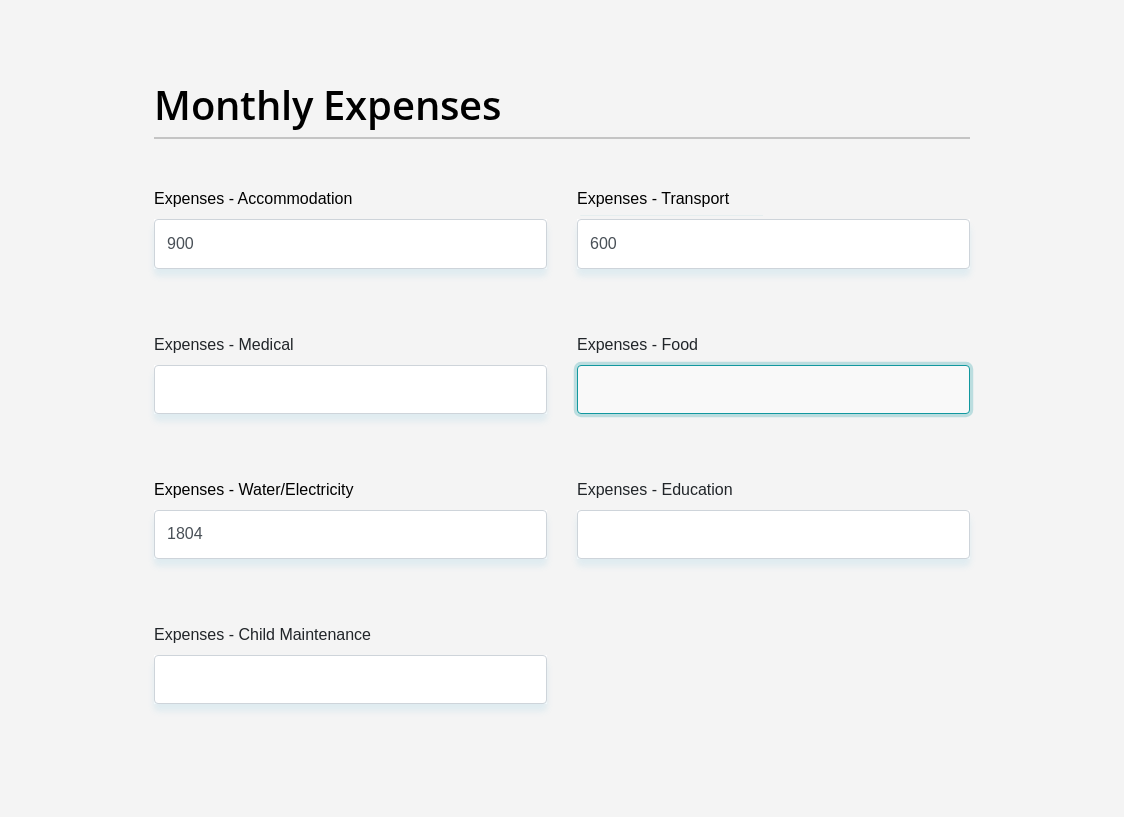 click on "Expenses - Food" at bounding box center [773, 389] 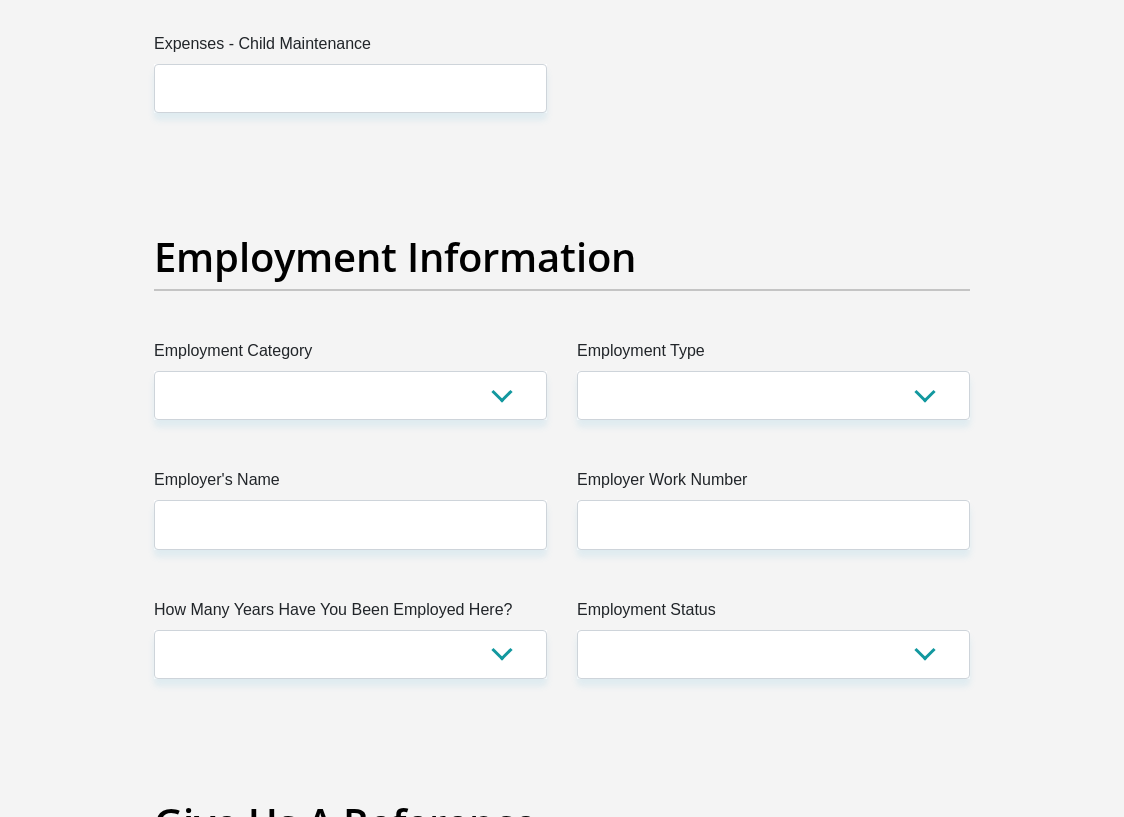 scroll, scrollTop: 3500, scrollLeft: 0, axis: vertical 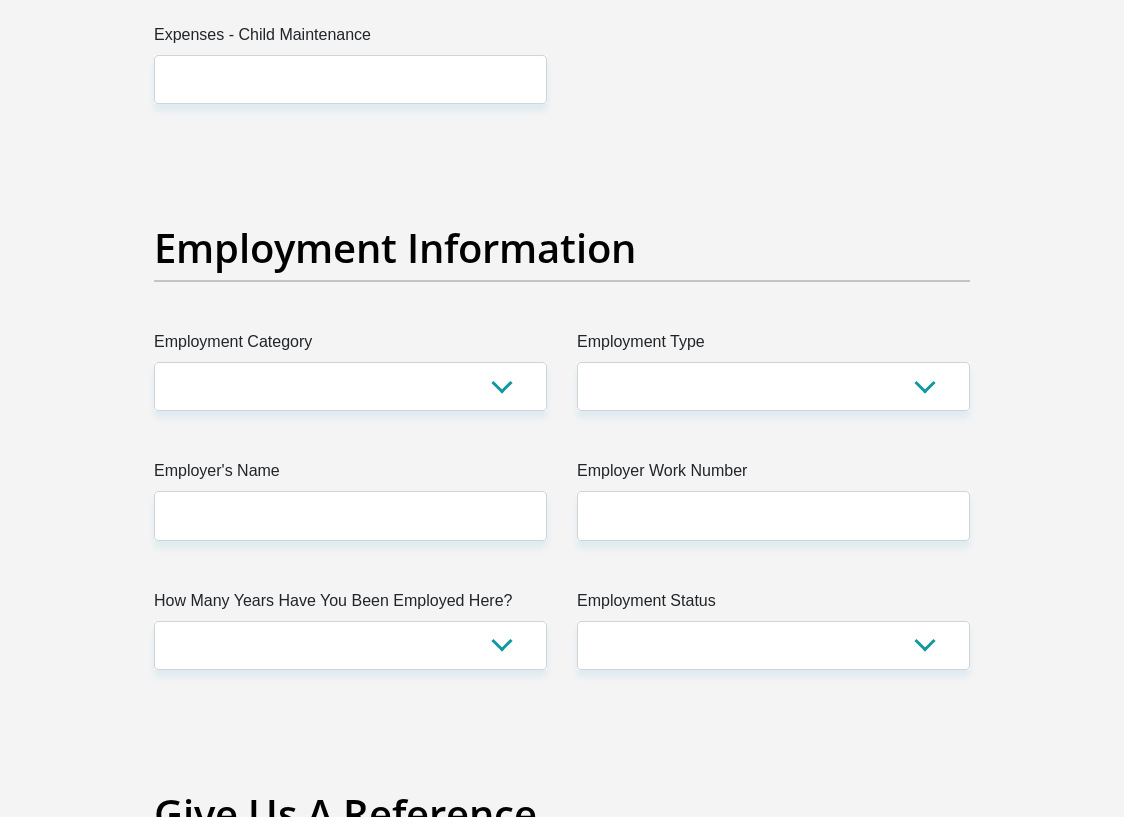 type on "4000" 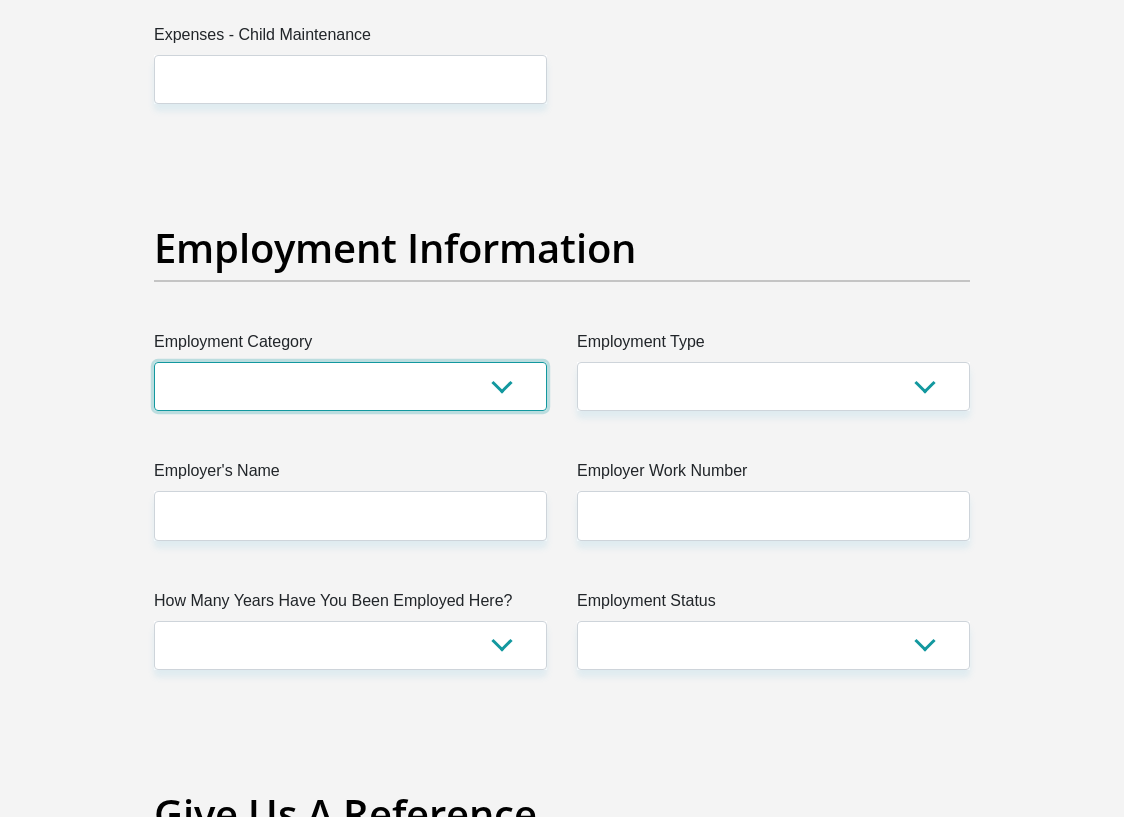 click on "AGRICULTURE
ALCOHOL & TOBACCO
CONSTRUCTION MATERIALS
METALLURGY
EQUIPMENT FOR RENEWABLE ENERGY
SPECIALIZED CONTRACTORS
CAR
GAMING (INCL. INTERNET
OTHER WHOLESALE
UNLICENSED PHARMACEUTICALS
CURRENCY EXCHANGE HOUSES
OTHER FINANCIAL INSTITUTIONS & INSURANCE
REAL ESTATE AGENTS
OIL & GAS
OTHER MATERIALS (E.G. IRON ORE)
PRECIOUS STONES & PRECIOUS METALS
POLITICAL ORGANIZATIONS
RELIGIOUS ORGANIZATIONS(NOT SECTS)
ACTI. HAVING BUSINESS DEAL WITH PUBLIC ADMINISTRATION
LAUNDROMATS" at bounding box center (350, 386) 